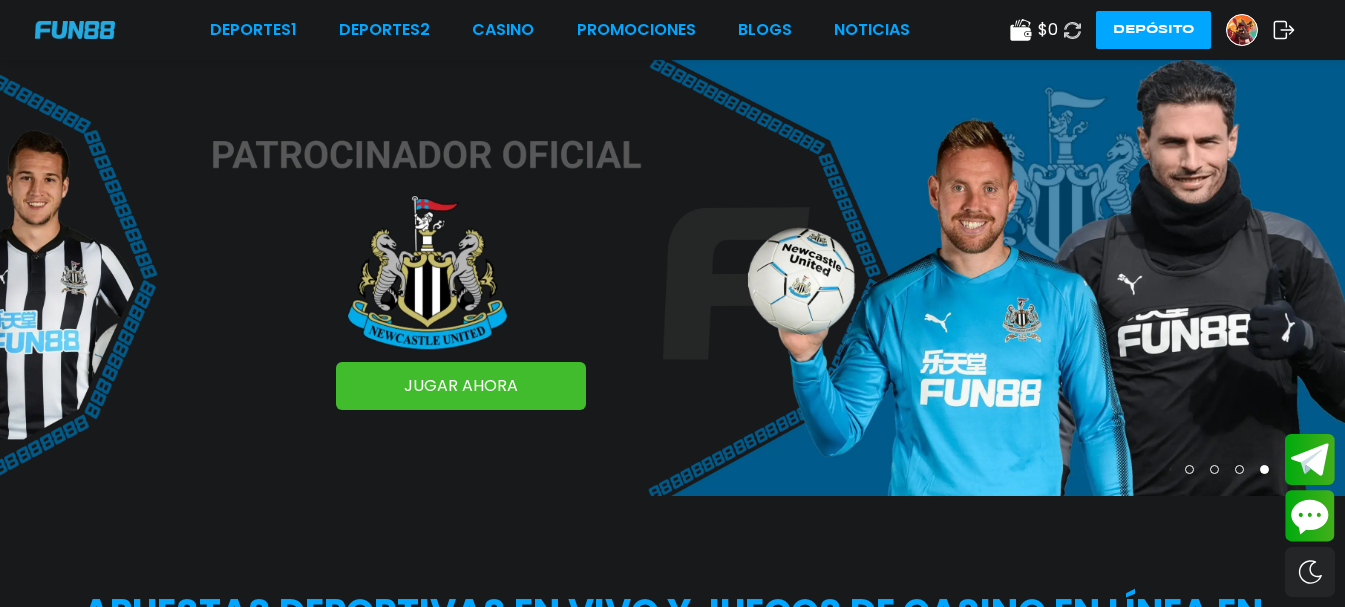 scroll, scrollTop: 0, scrollLeft: 0, axis: both 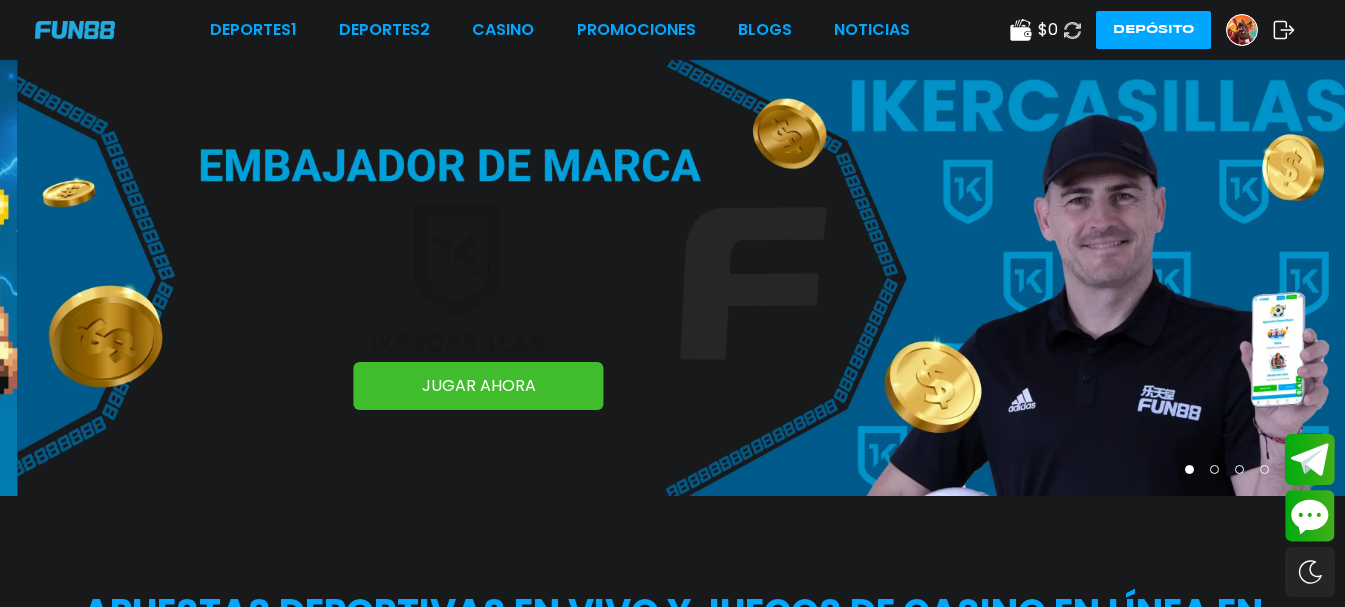 click on "Depósito" at bounding box center [1153, 30] 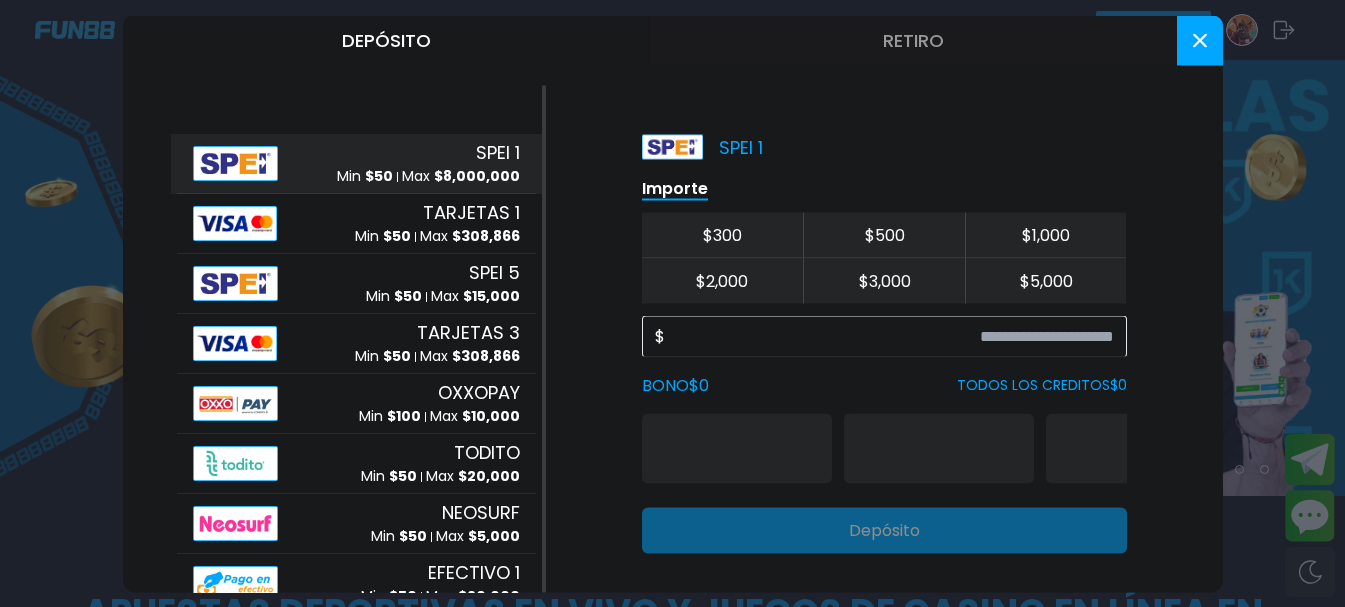 click on "Retiro" at bounding box center [913, 40] 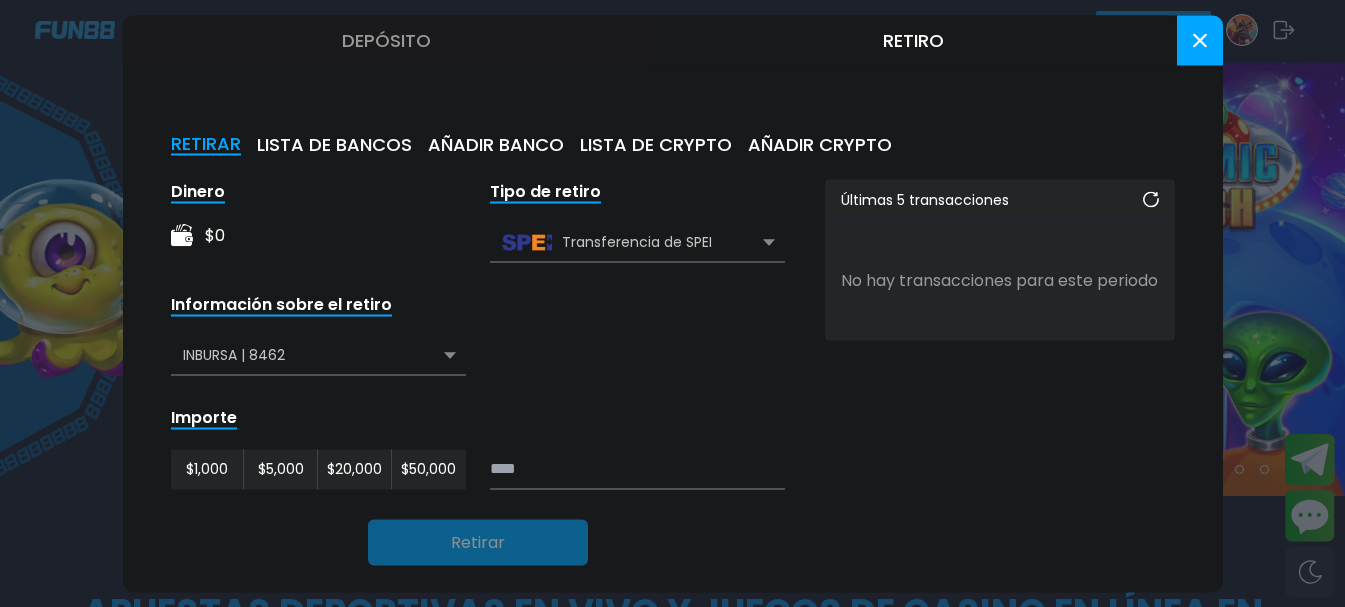 click 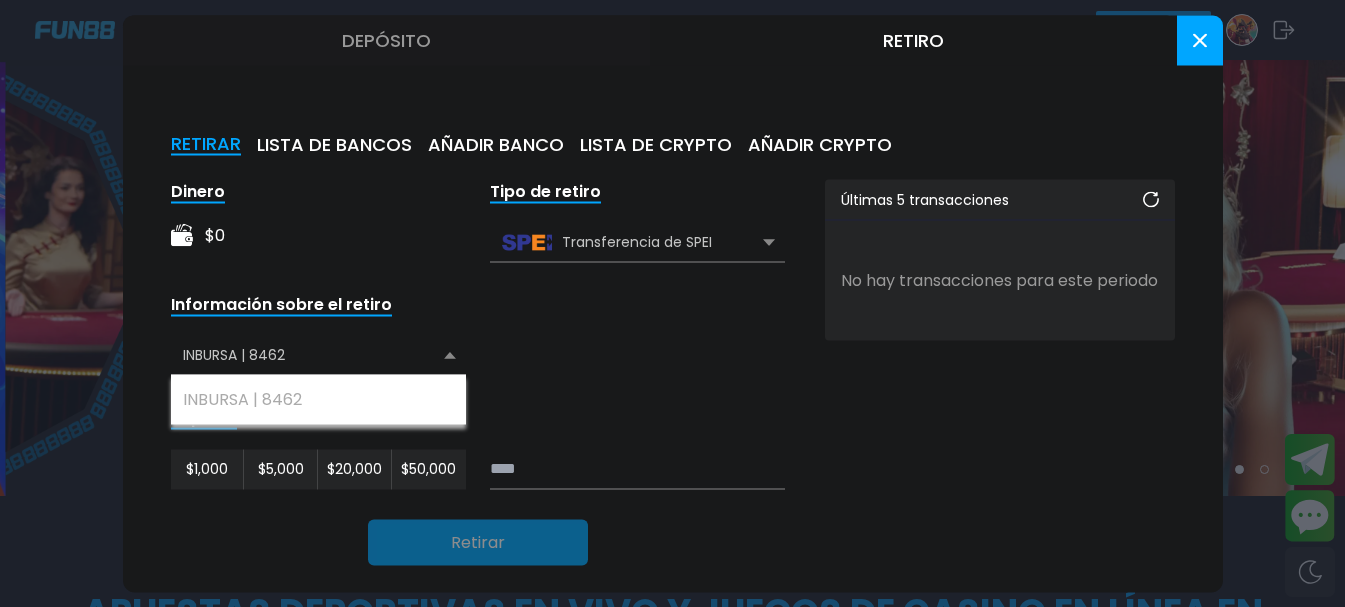 click 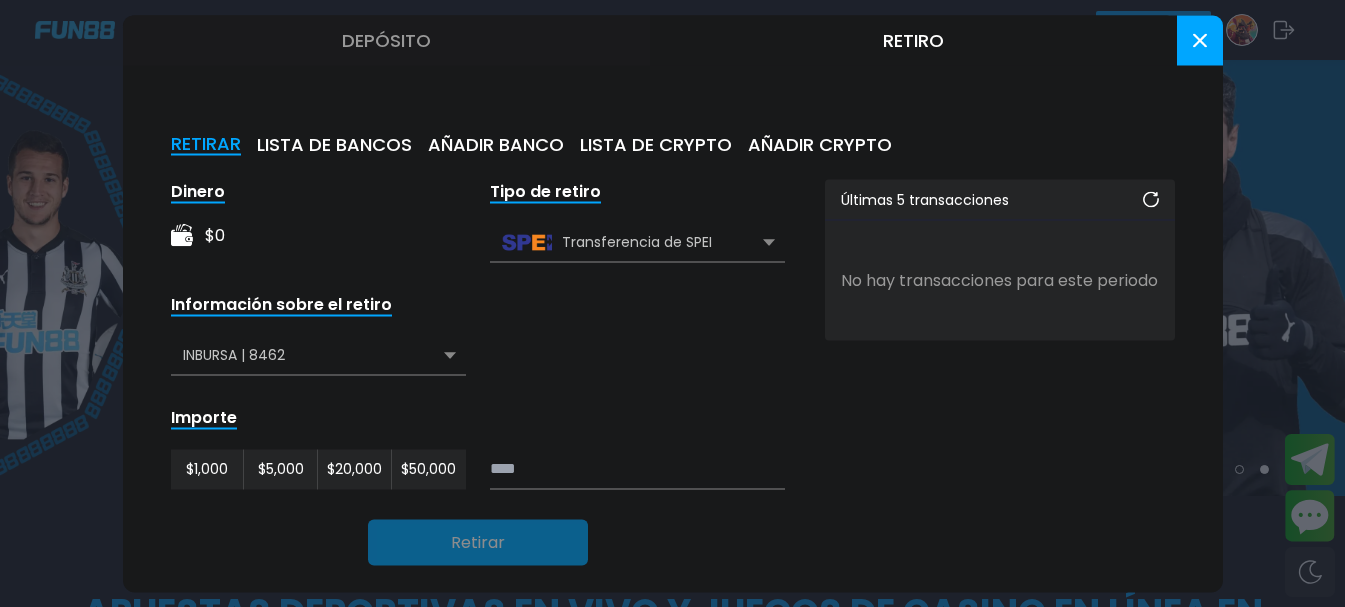 click on "LISTA DE BANCOS" at bounding box center [334, 144] 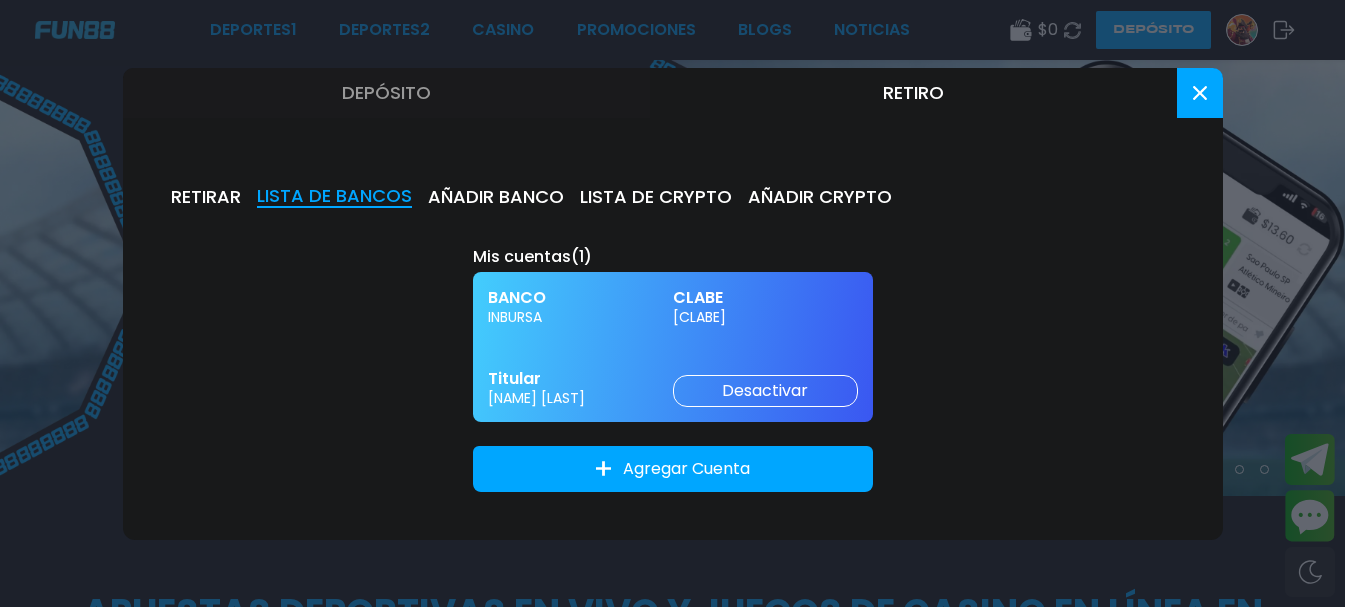click on "Desactivar" at bounding box center [765, 391] 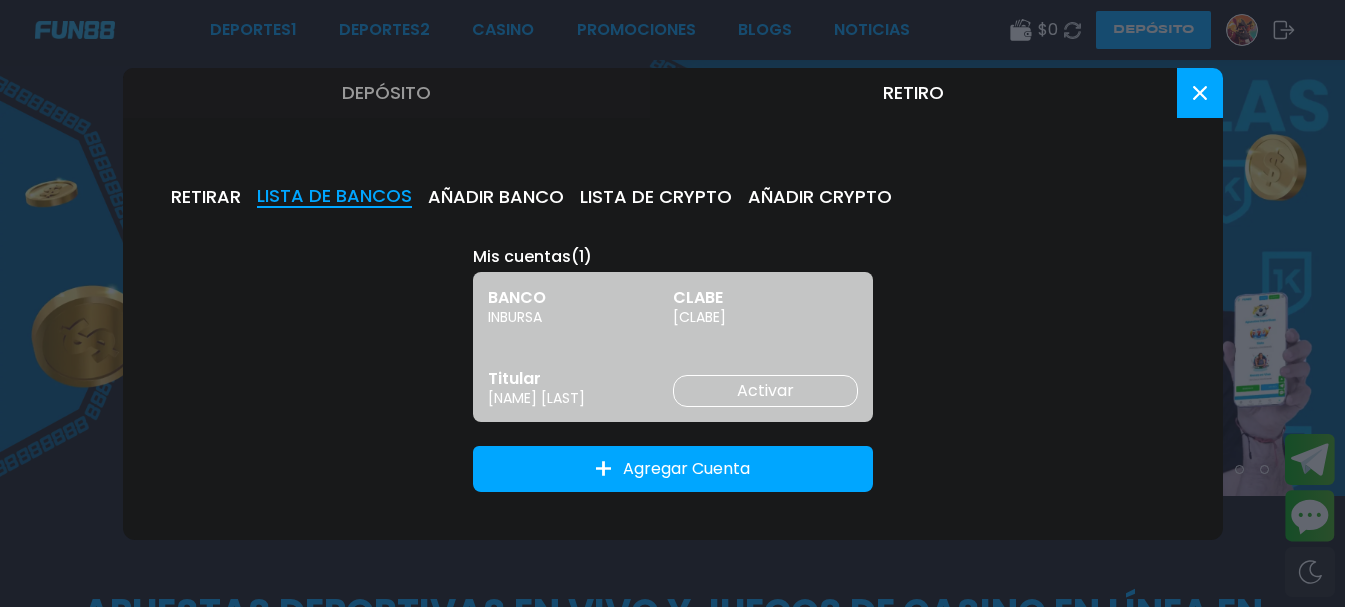 click on "Agregar Cuenta" at bounding box center [673, 469] 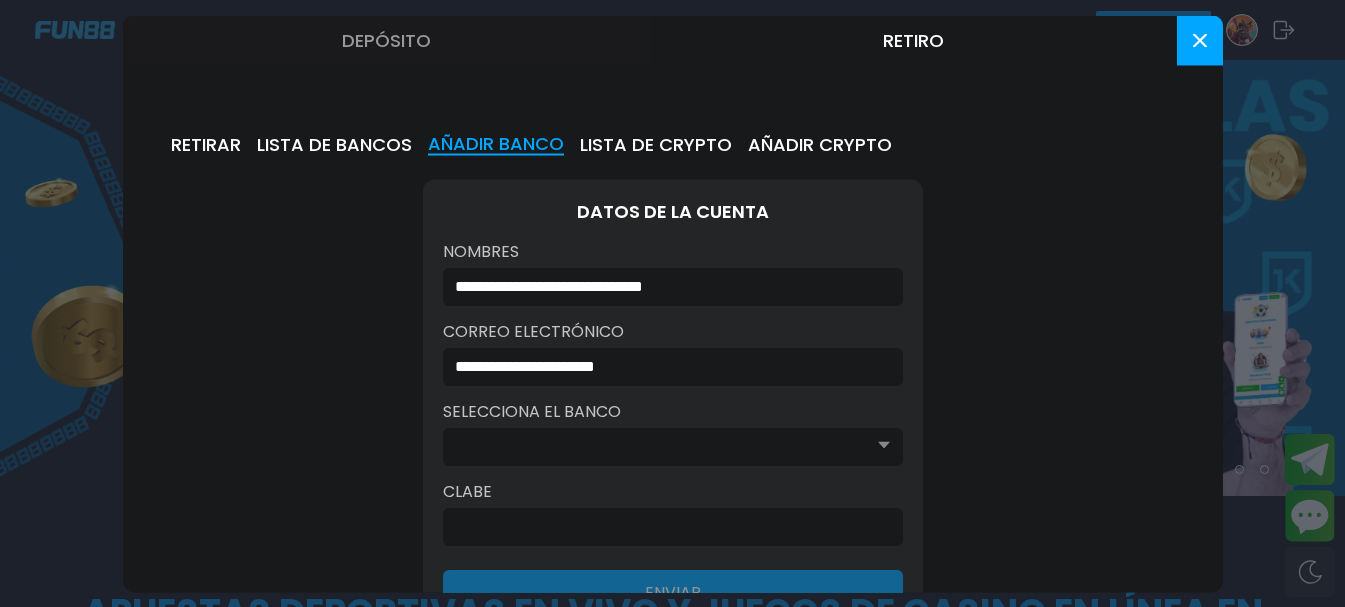 click at bounding box center (673, 446) 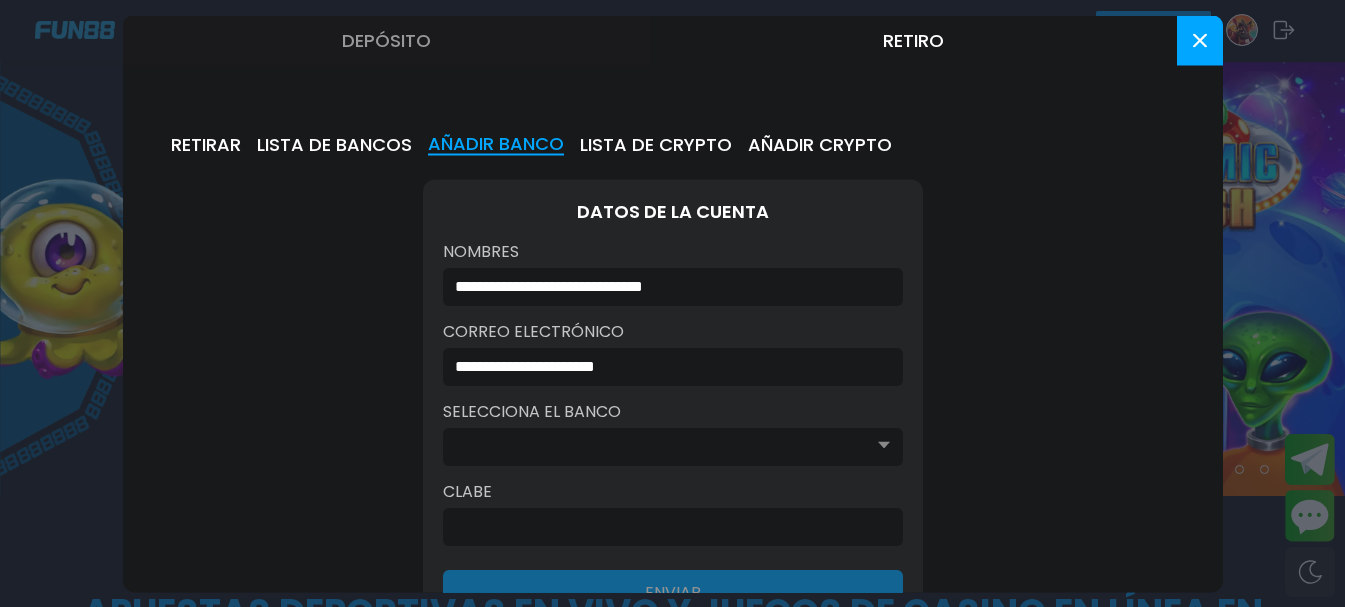 click at bounding box center [667, 446] 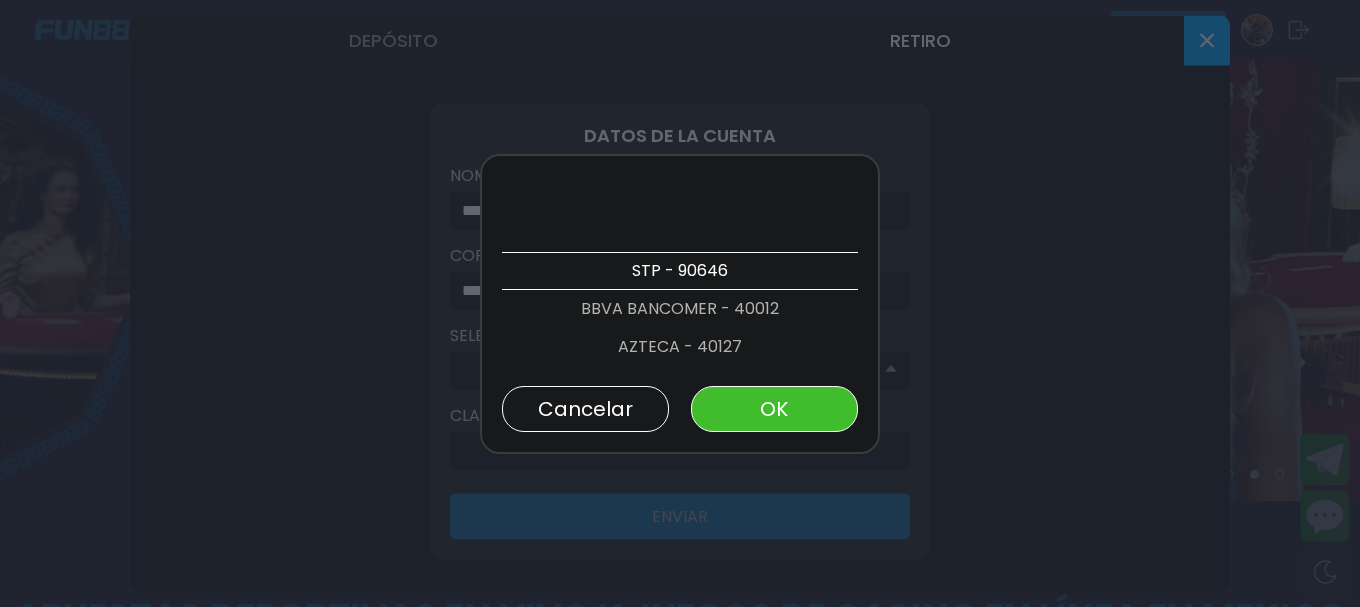 scroll, scrollTop: 80, scrollLeft: 0, axis: vertical 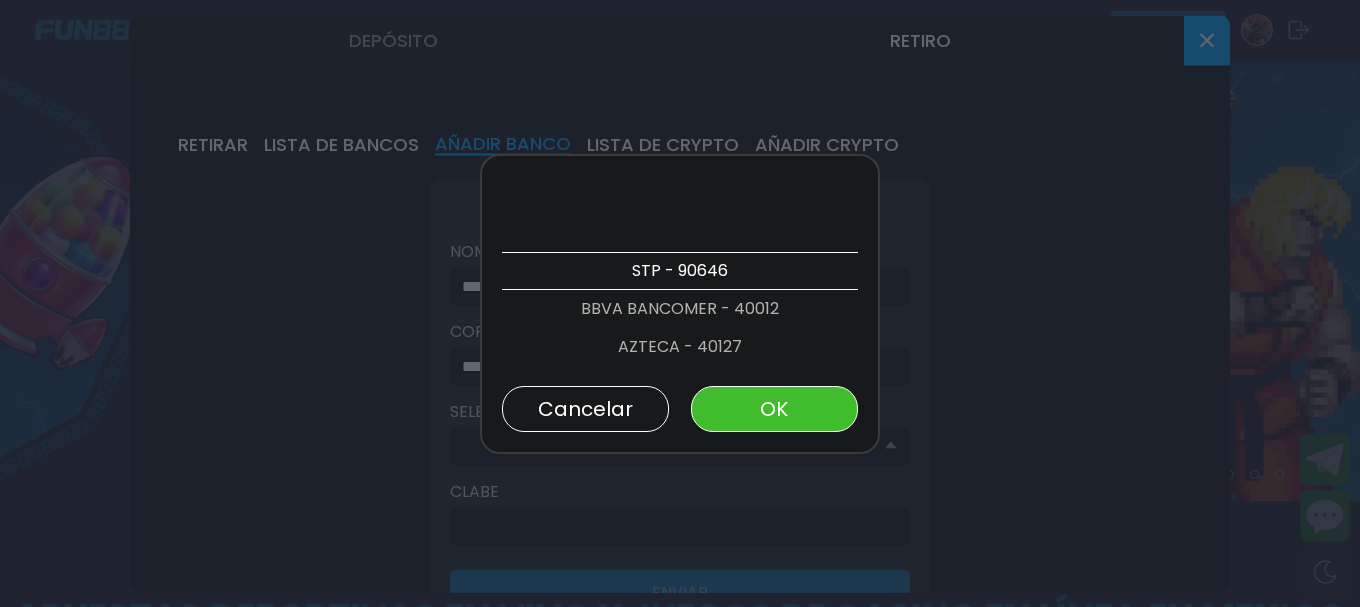 click on "STP - 90646 BBVA BANCOMER - 40012 AZTECA - 40127 BANORTE/IXE - 40072 ABC CAPITAL - 40138 ACCIVAL - 90614 ACTINVER - 40133 AFIRME - 40062 ALTERNATIVOS - 90661 AMERICAN EXPRES - 40103 ARCUS* - 90706 ASP INTEGRA OPC - 90659 AUTOFIN - 40128 AXA - 90674 AZTECA2* - 91927 BAJIO - 40030 BANAMEX - 40002 BANAMEX2 - 91802 BANCO COVALTO - 40154 BANCO FAMSA - 40131 BANCO S3 - 40160 BANCOMEXT - 37006 BANCOPPEL - 40137 BANCREA - 40152 BANJERCITO - 37019 BANK OF AMERICA - 40106 BANK OF CHINA - 40159 BANKAOOL - 40147 BANOBRAS - 37009 BANORTE2* - 91872 BANREGIO - 40058 BANSI - 40060 BANXICO - 2001 BARCLAYS - 40129 BBASE - 40145 BBVA BANCOMER2* - 91812 BMONEX - 40112 BaBien - 37166 CAJA POP MEXICA - 90677 CAJA TELEFONIST - 90683 CB ACTINVER - 90621 CB INTERCAM - 90630 CB JPMORGAN - 90640 CBDEUTSCHE - 90626 CI BOLSA - 90631 CIBANCO - 40143 CLS - 90901 COMPARTAMOS - 40130 CONSUBANCO - 40140 CREDICAPITAL - 90652 CREDIT SUISSE - 40126 CRISTOBAL COLON - 90680 CUENCA - 90723 CoDi Valida - 90903 DEUTSCHE - 40124 DONDE - 40151 Cancelar" at bounding box center [680, 304] 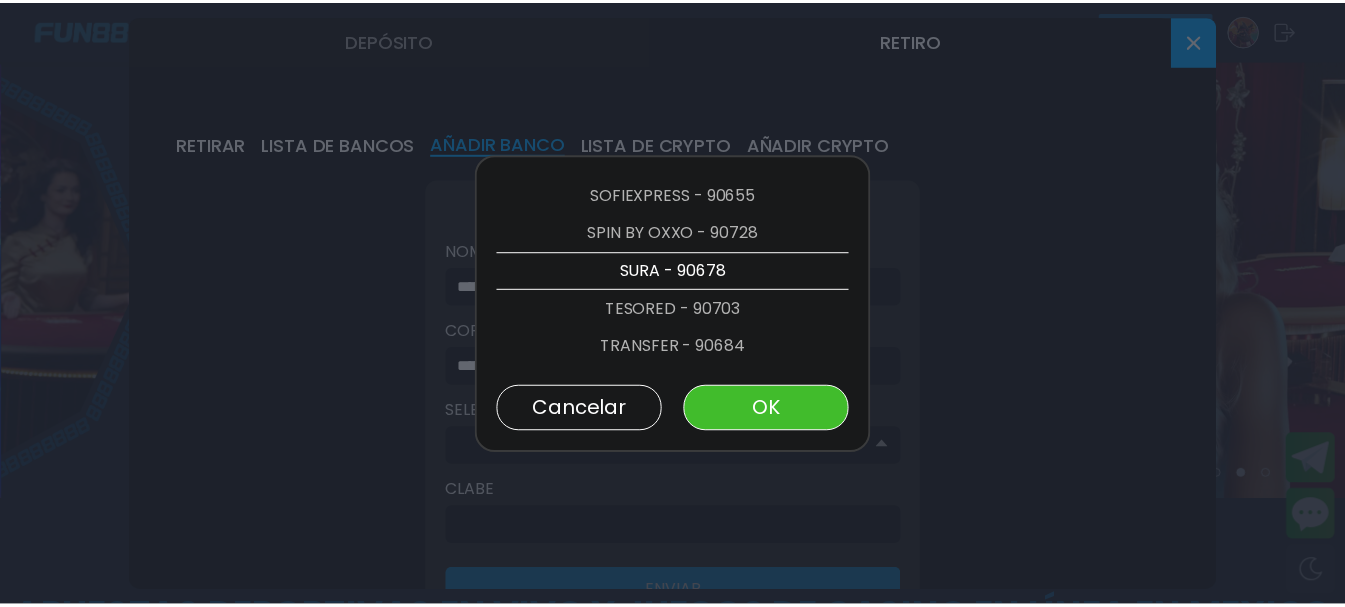 scroll, scrollTop: 4066, scrollLeft: 0, axis: vertical 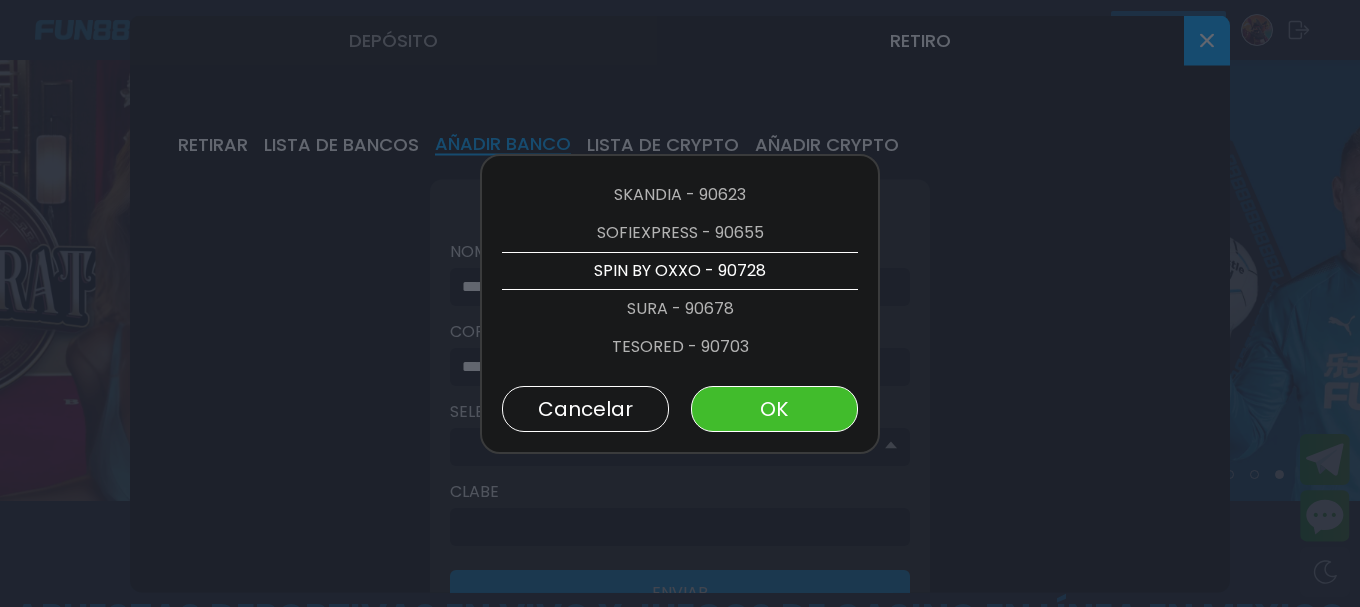 click on "OK" at bounding box center (774, 409) 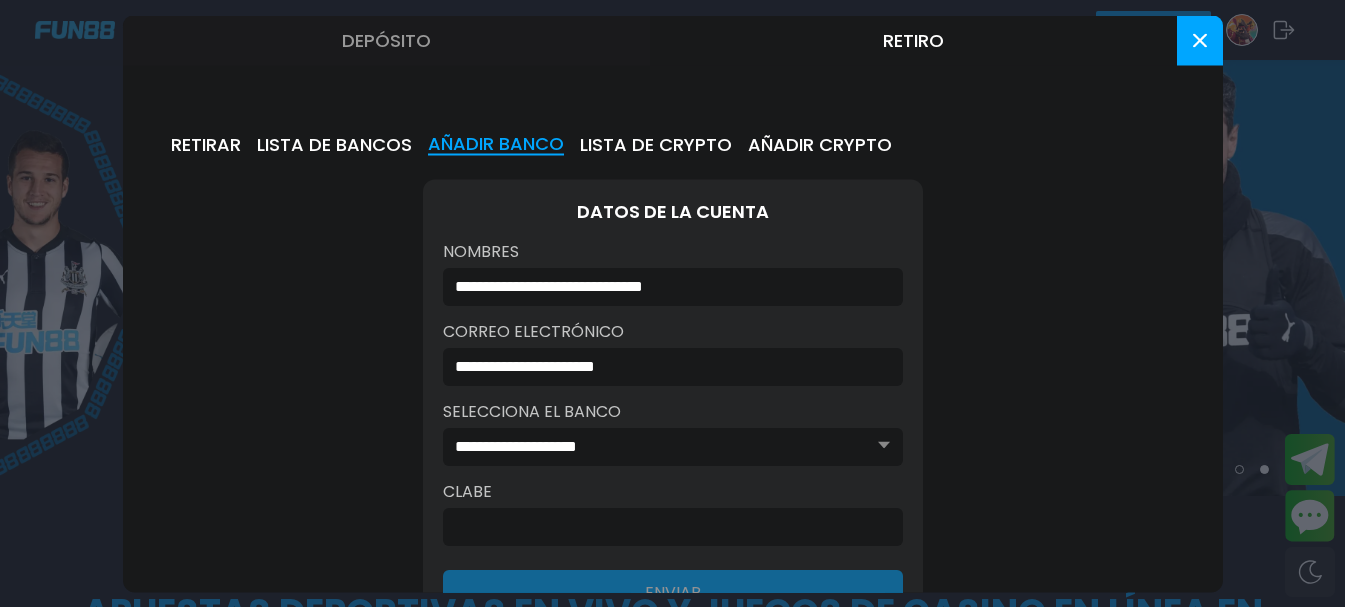 click at bounding box center [667, 526] 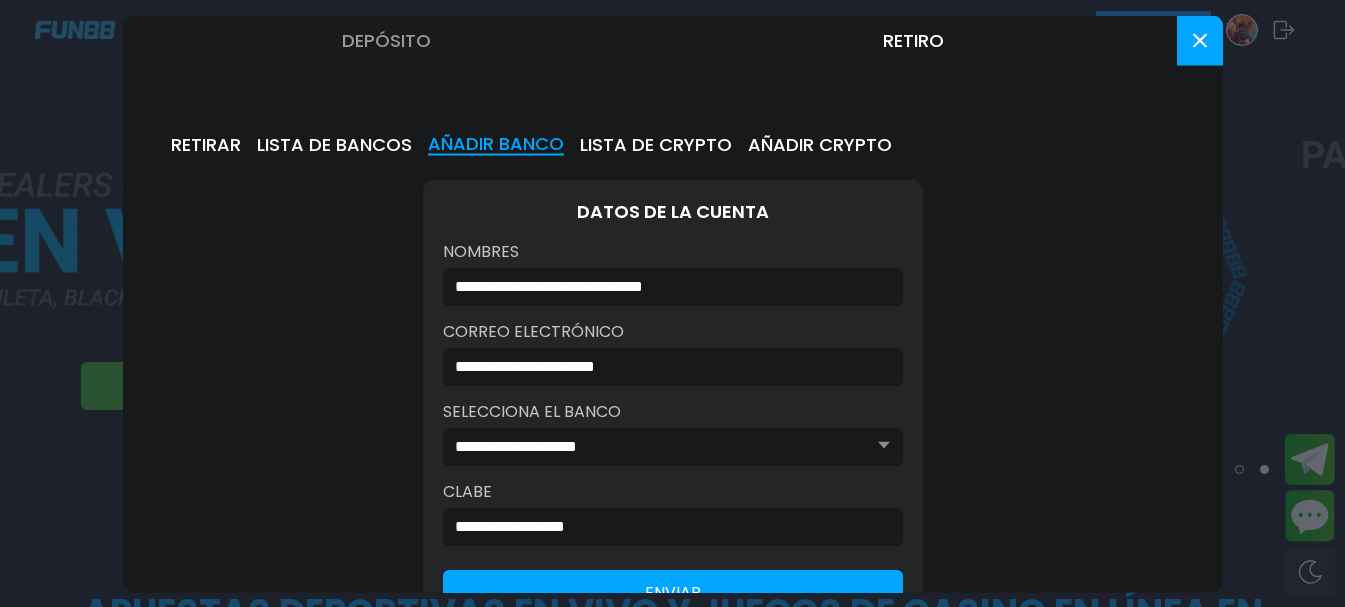 type on "**********" 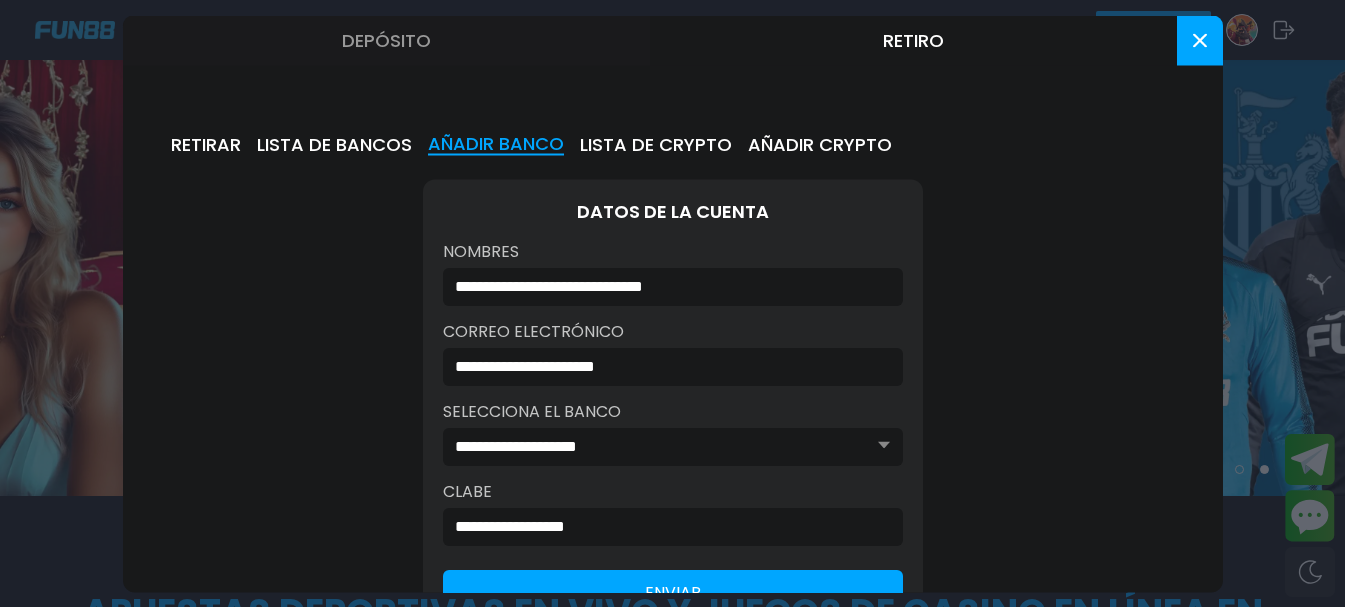 click on "ENVIAR" at bounding box center [673, 592] 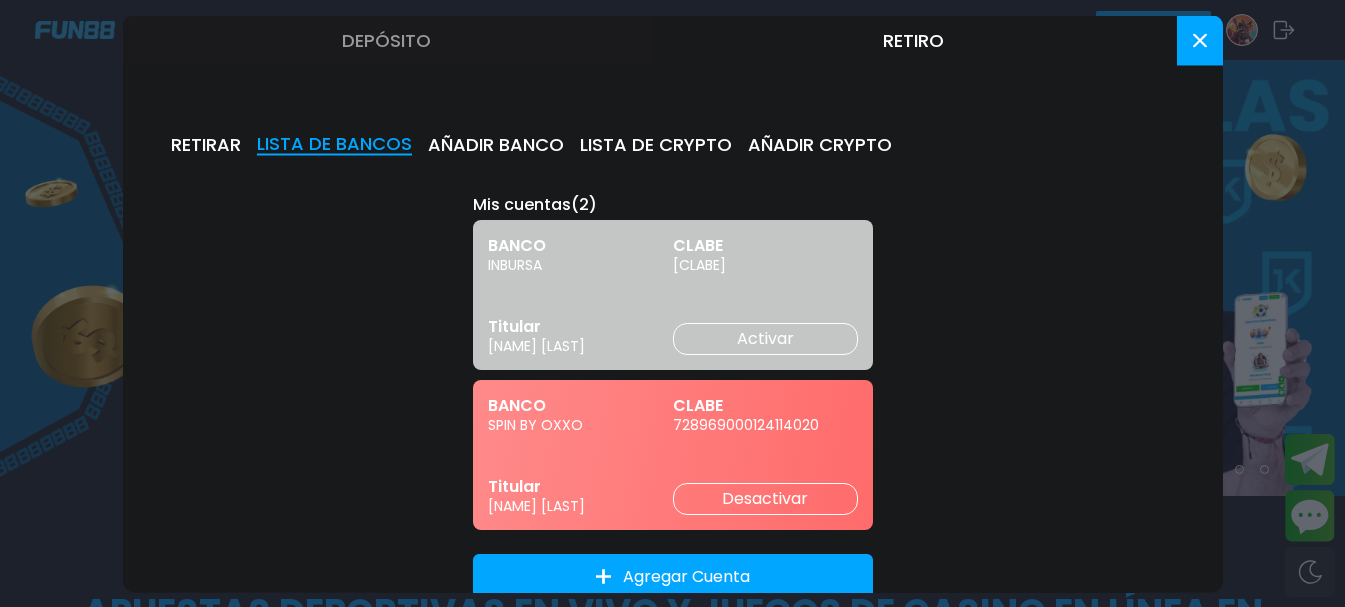 click on "Desactivar" at bounding box center (765, 498) 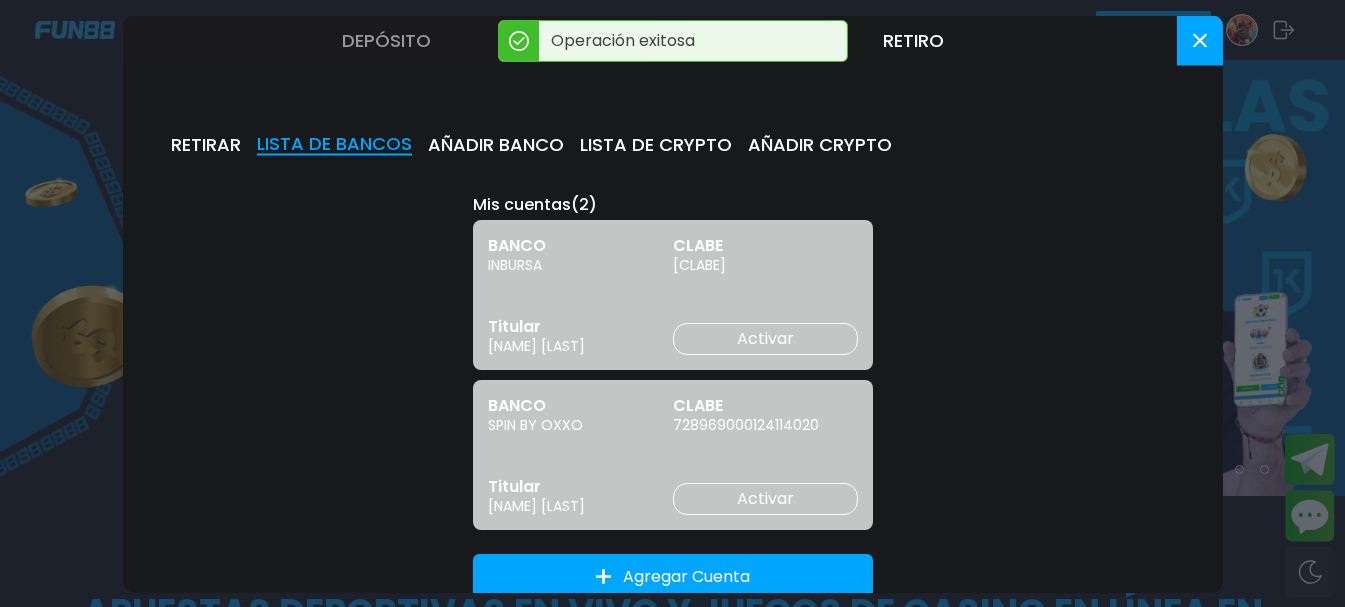 click on "Activar" at bounding box center [765, 498] 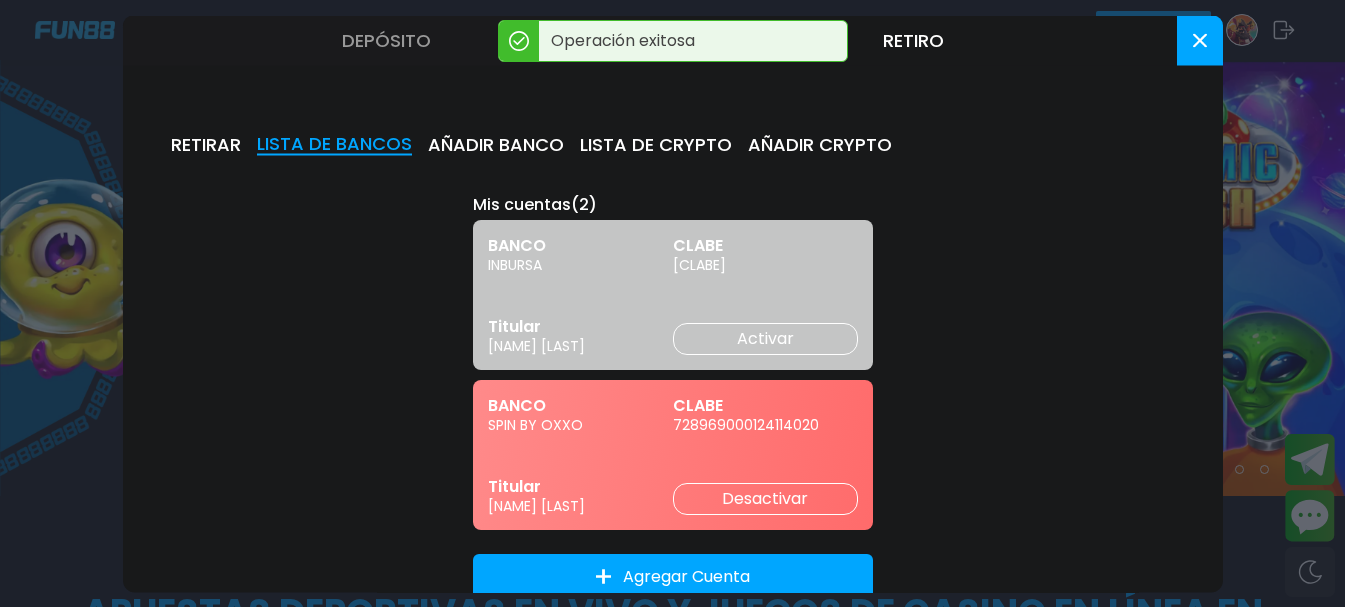 click on "Desactivar" at bounding box center (765, 498) 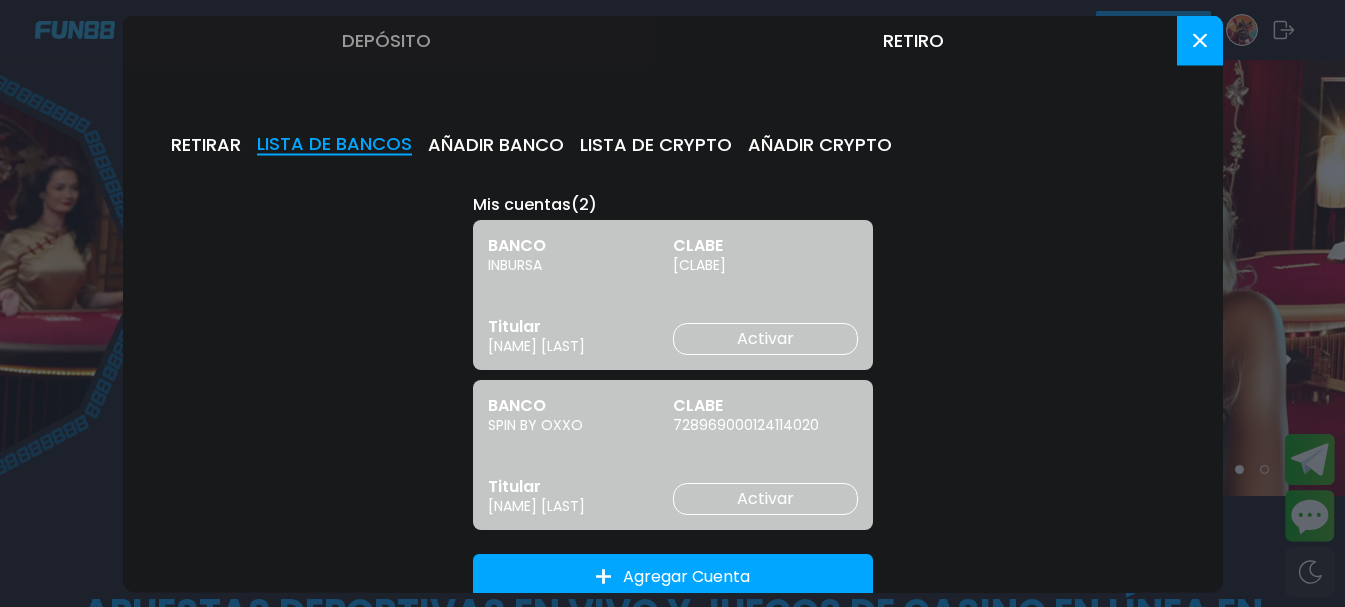 click on "Activar" at bounding box center [765, 338] 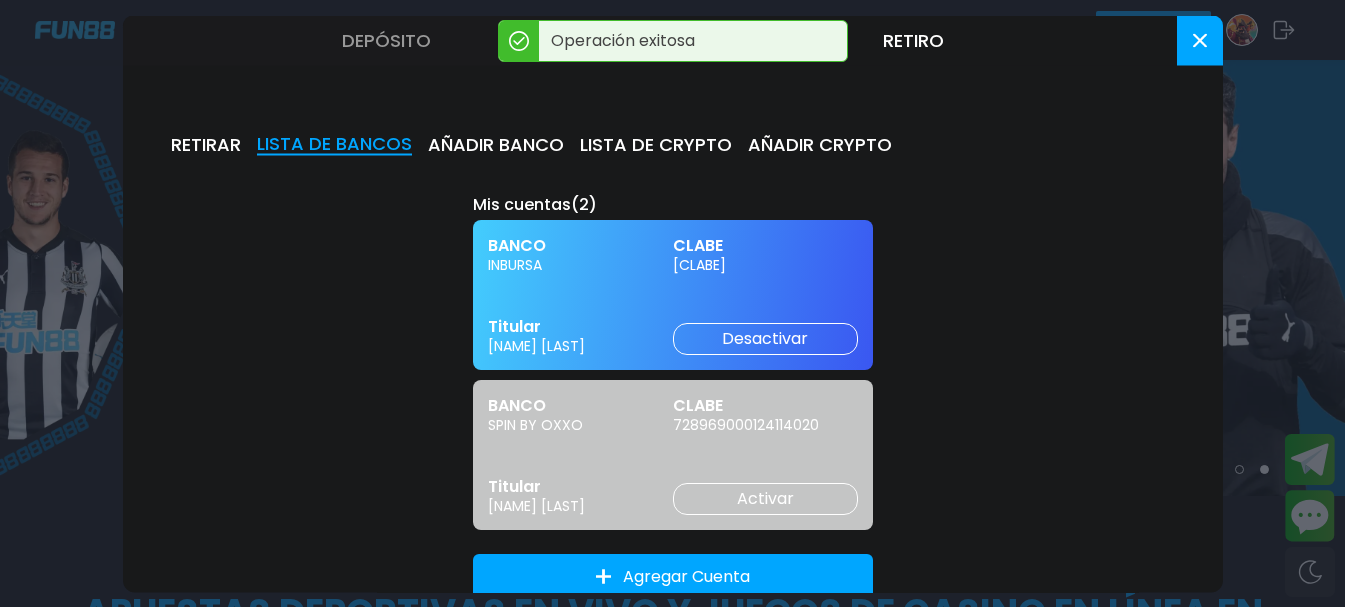 click on "Activar" at bounding box center (765, 498) 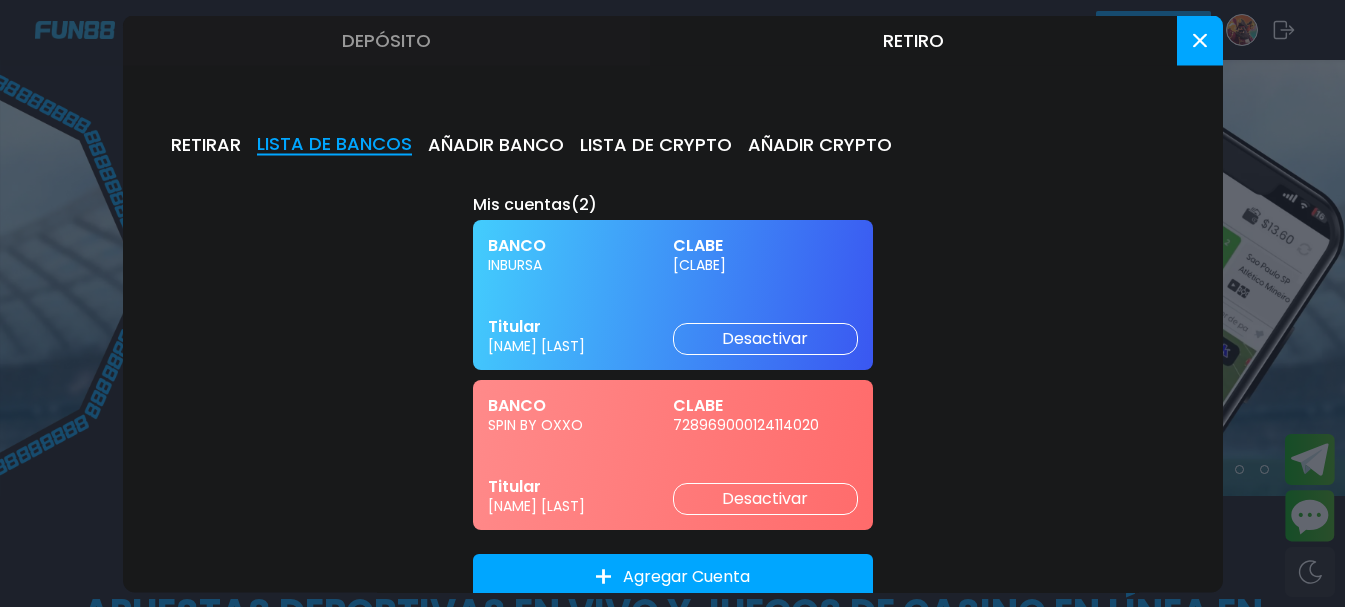 click on "Desactivar" at bounding box center (765, 498) 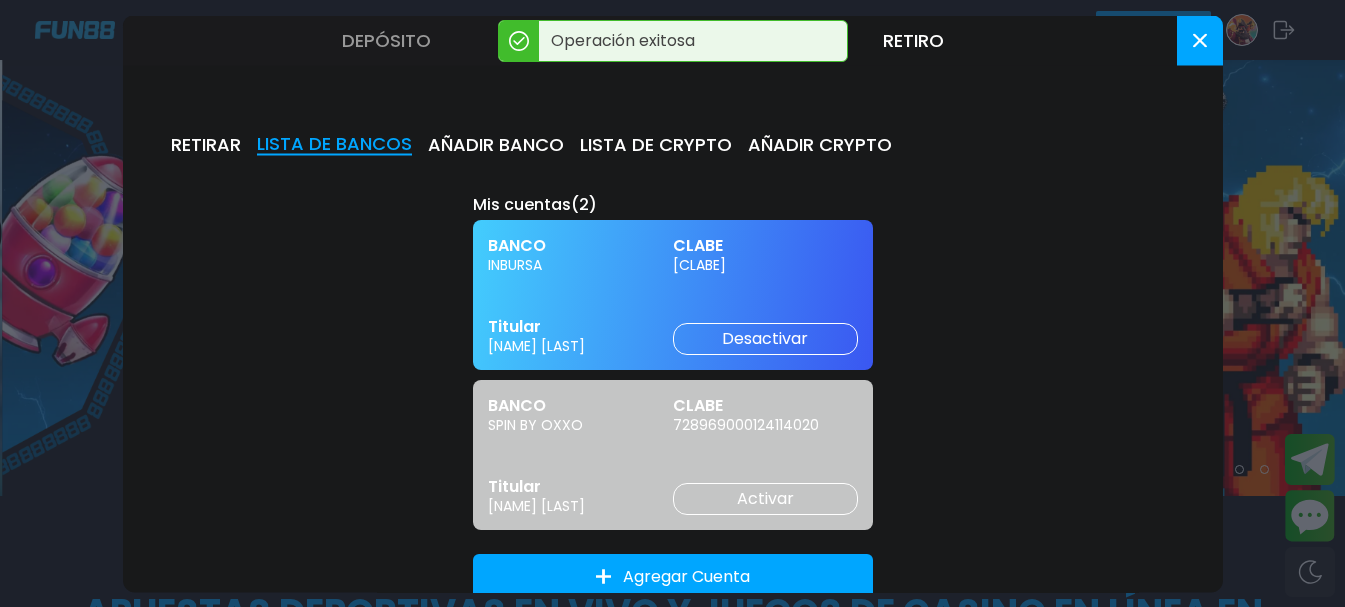 click on "Desactivar" at bounding box center [765, 338] 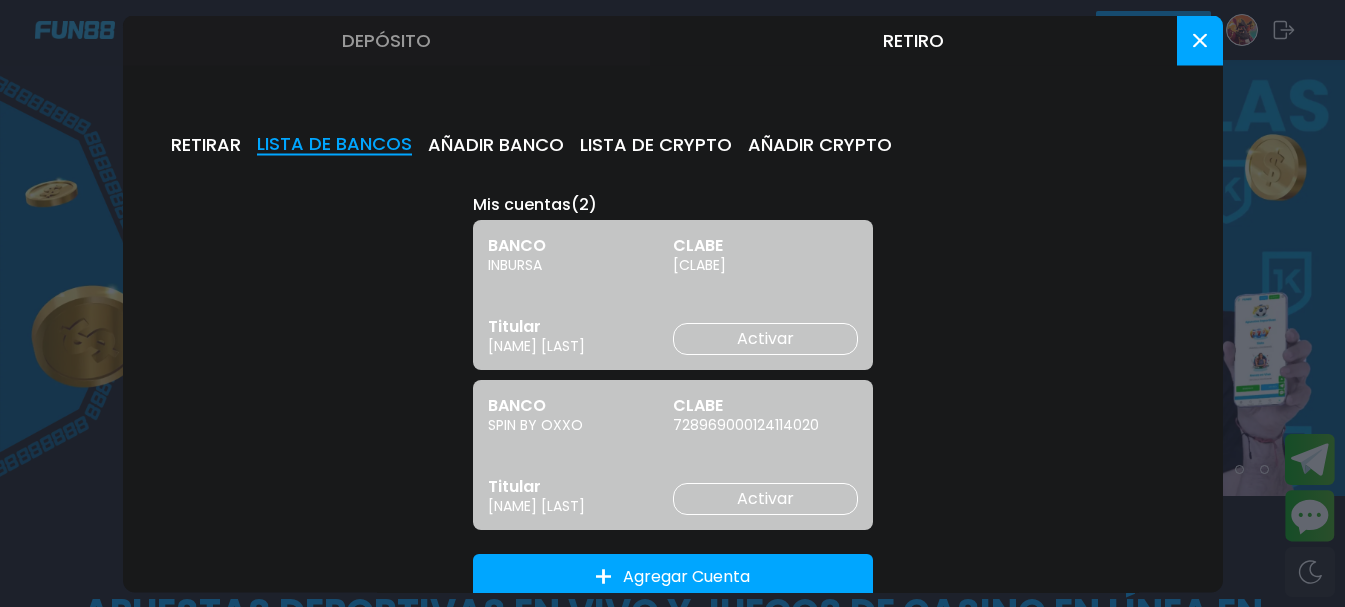 click on "Activar" at bounding box center (765, 498) 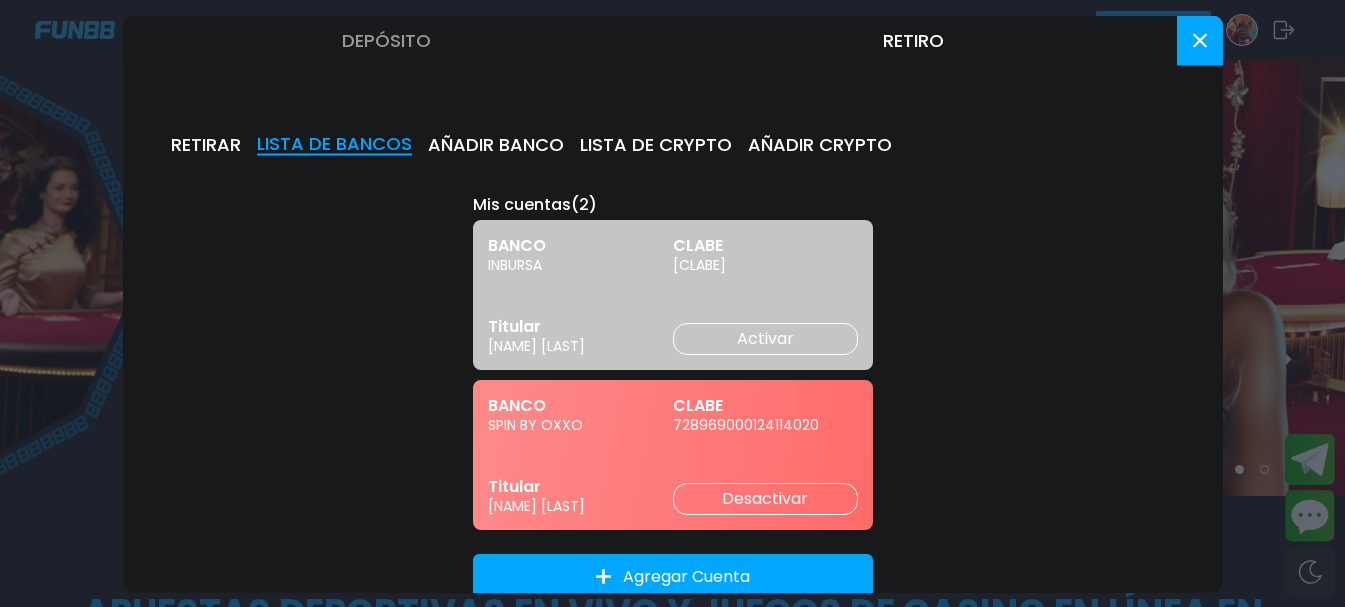 click on "Desactivar" at bounding box center (765, 498) 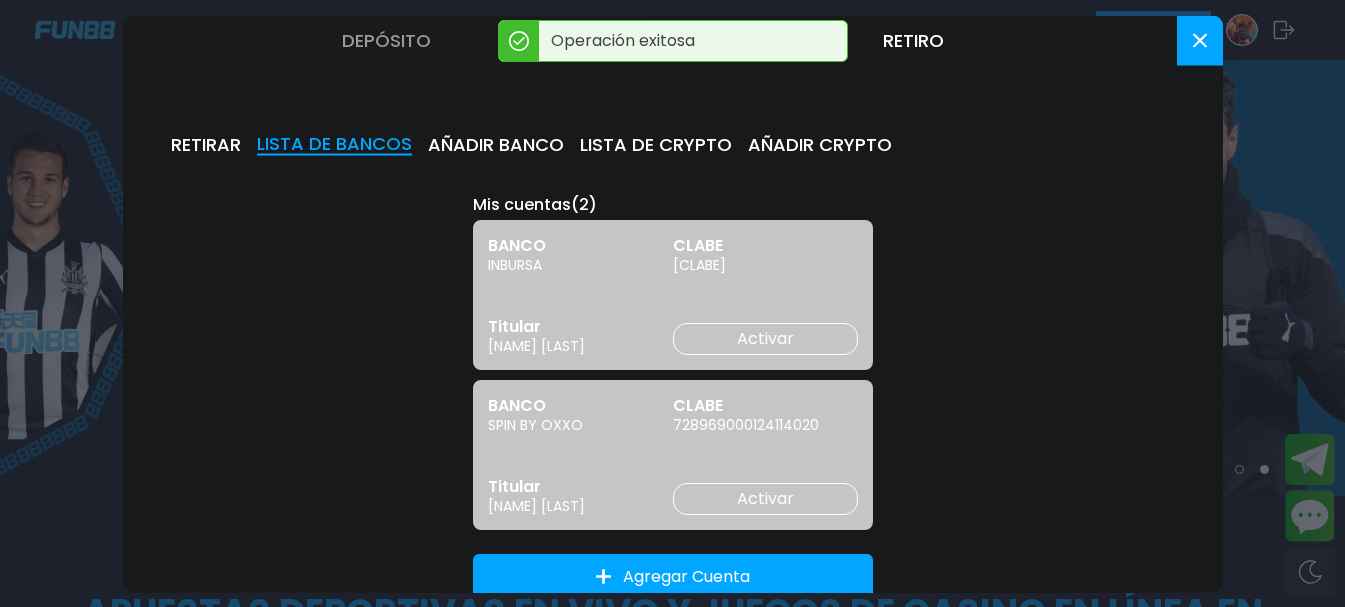 click on "Activar" at bounding box center (765, 338) 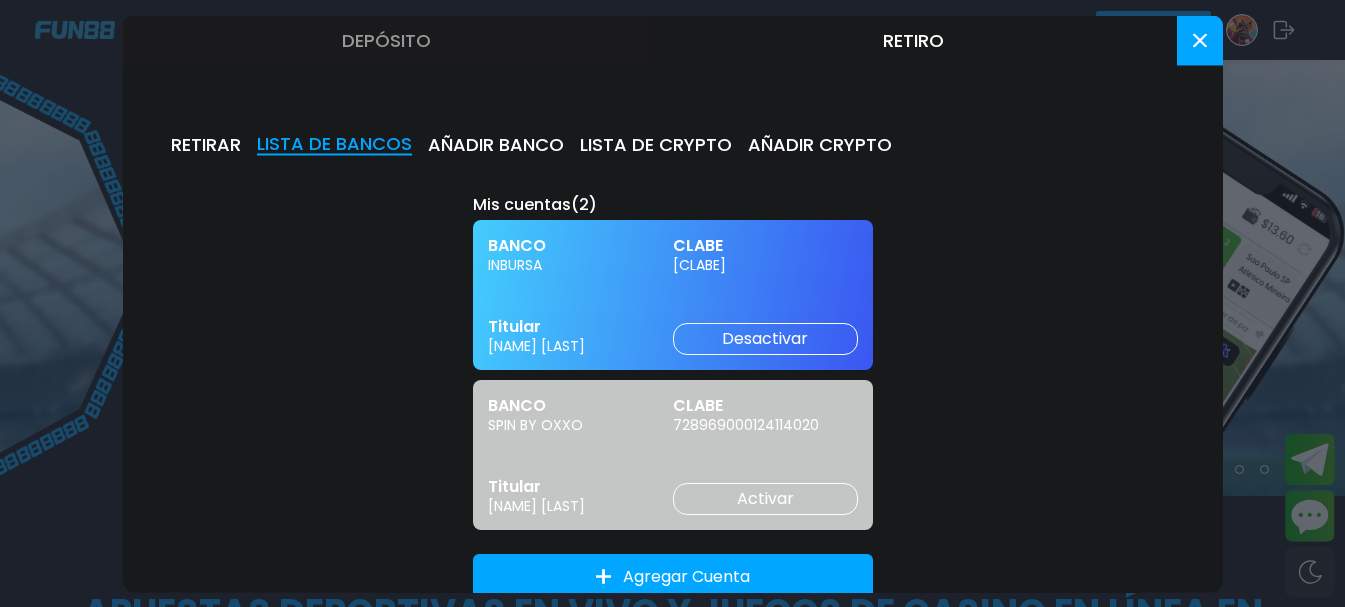 click on "Desactivar" at bounding box center [765, 338] 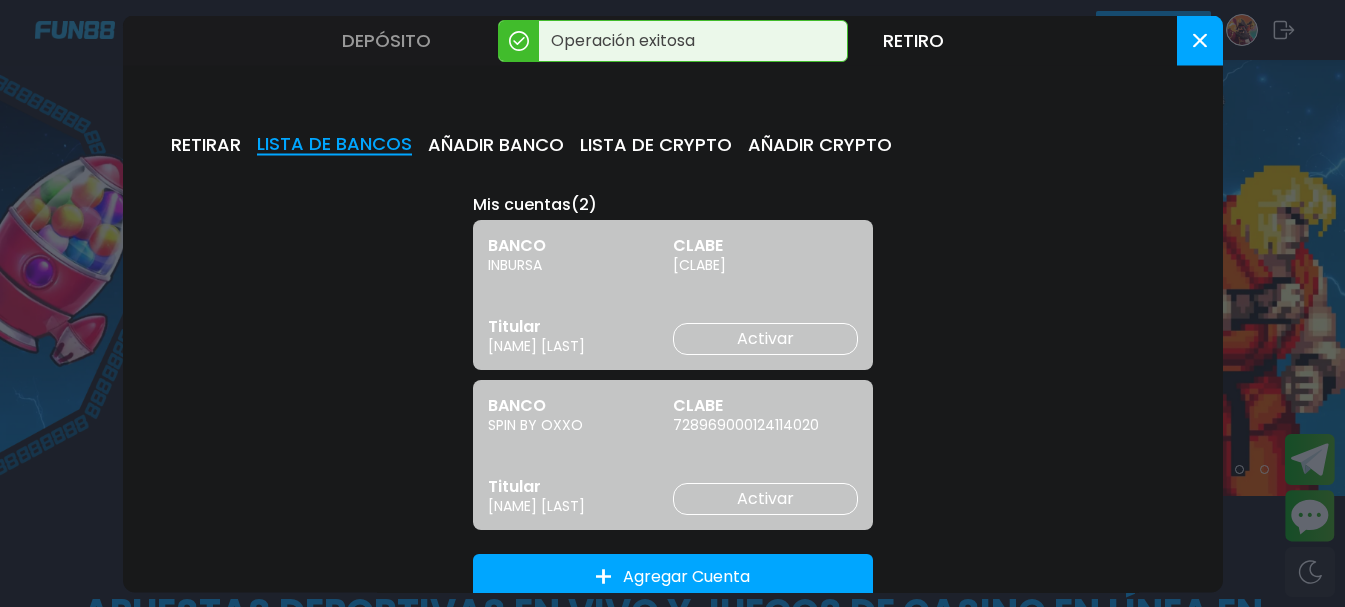 type 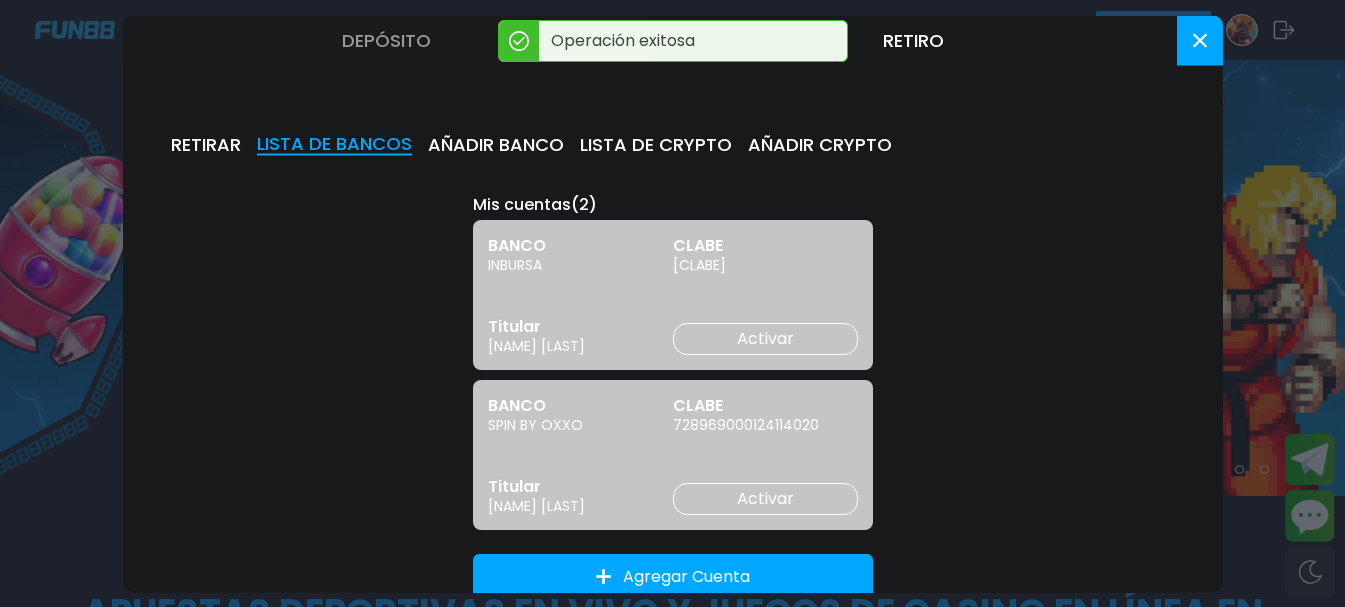 scroll, scrollTop: 40, scrollLeft: 0, axis: vertical 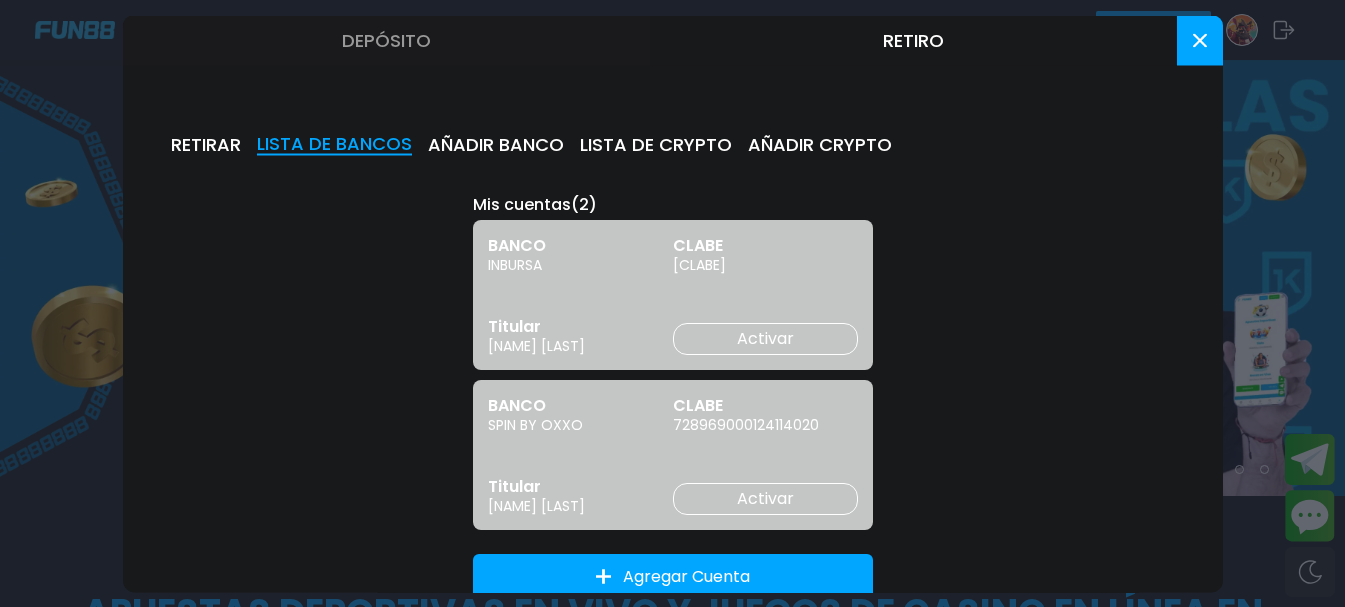 click on "RETIRAR LISTA DE BANCOS AÑADIR BANCO LISTA DE CRYPTO AÑADIR CRYPTO Mis cuentas ( 2 ) BANCO INBURSA CLABE 036260711454258462 Titular Sandra patricia Herrera centeno Activar BANCO SPIN BY OXXO CLABE 728969000124114020 Titular Sandra patricia Herrera centeno Activar Agregar Cuenta" at bounding box center [673, 338] 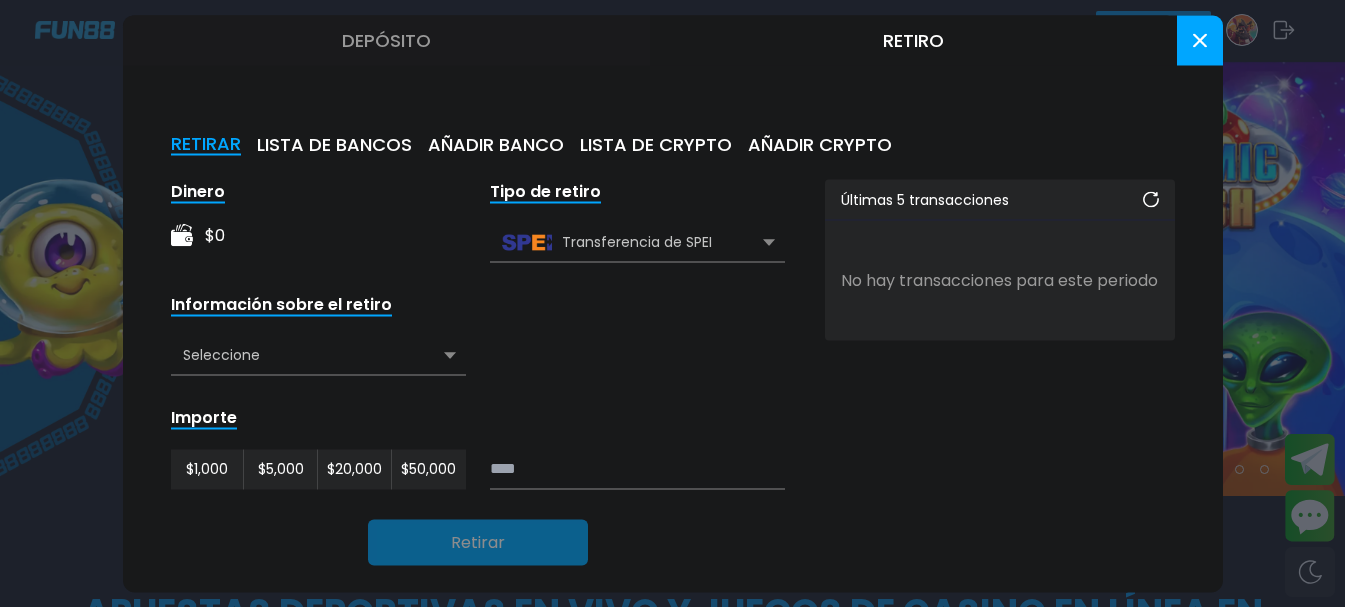 click 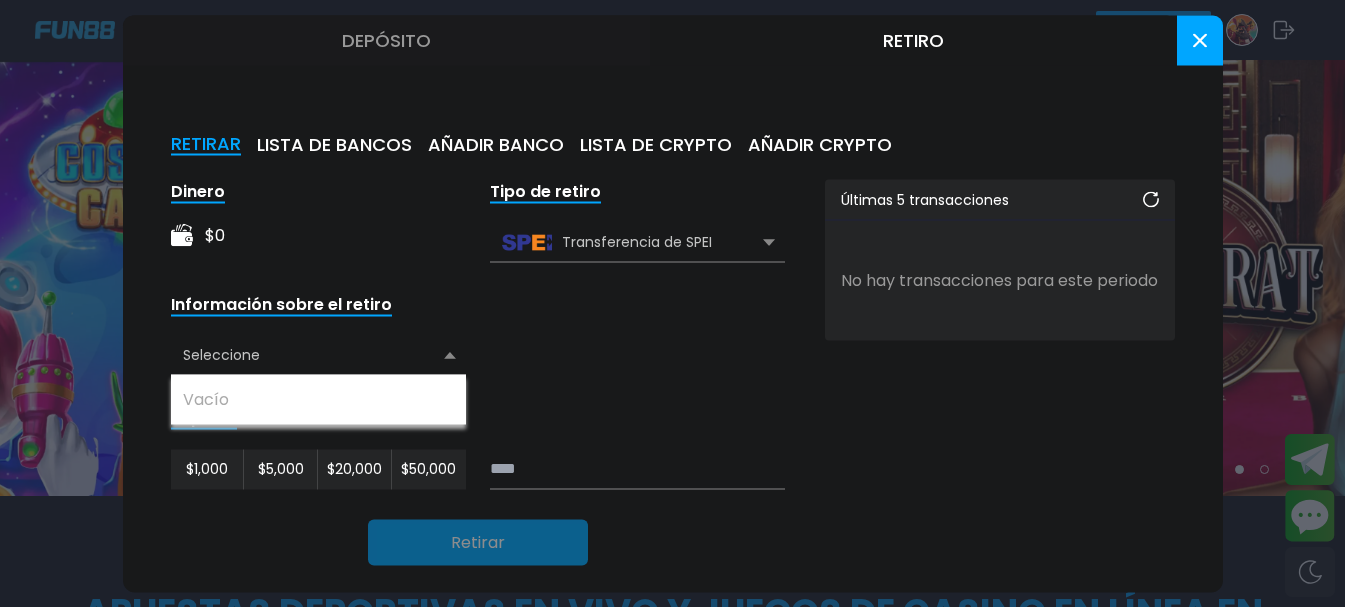 click 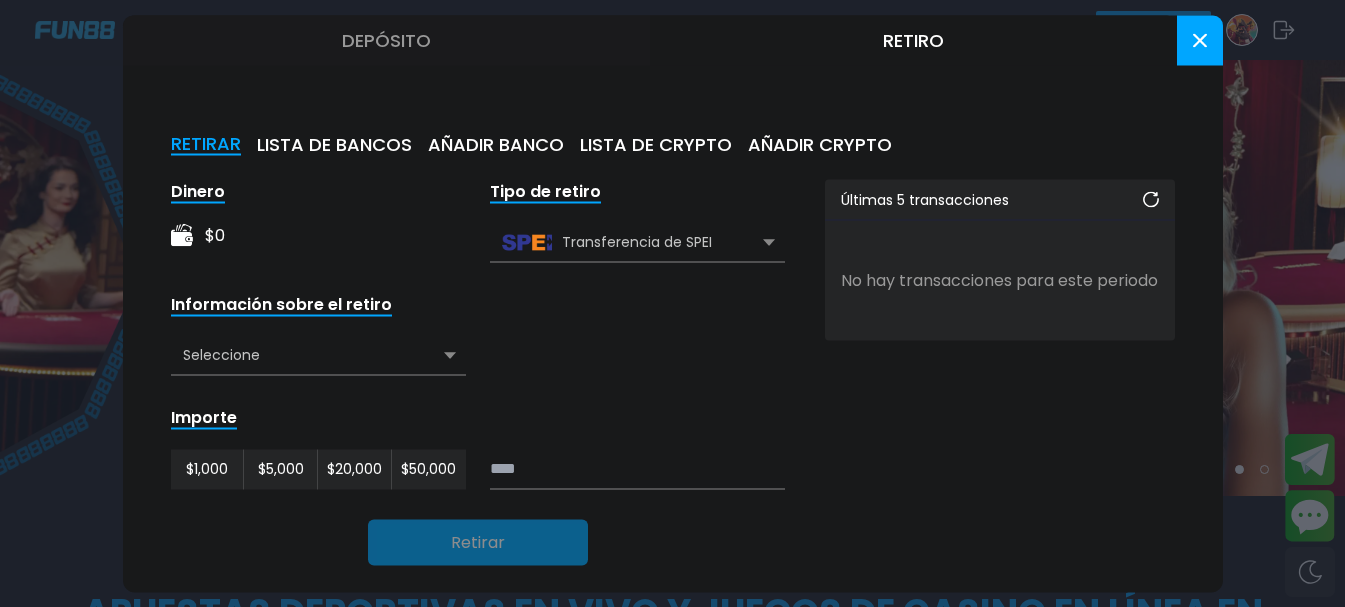 click on "LISTA DE BANCOS" at bounding box center [334, 144] 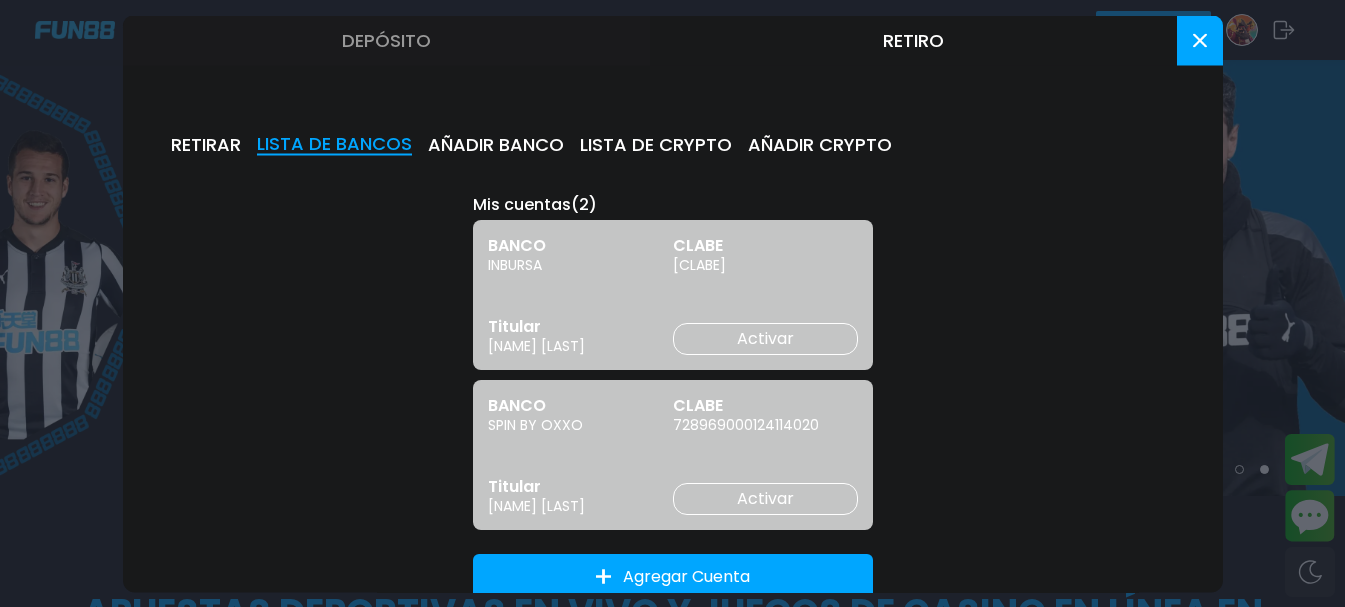 click on "Activar" at bounding box center (765, 498) 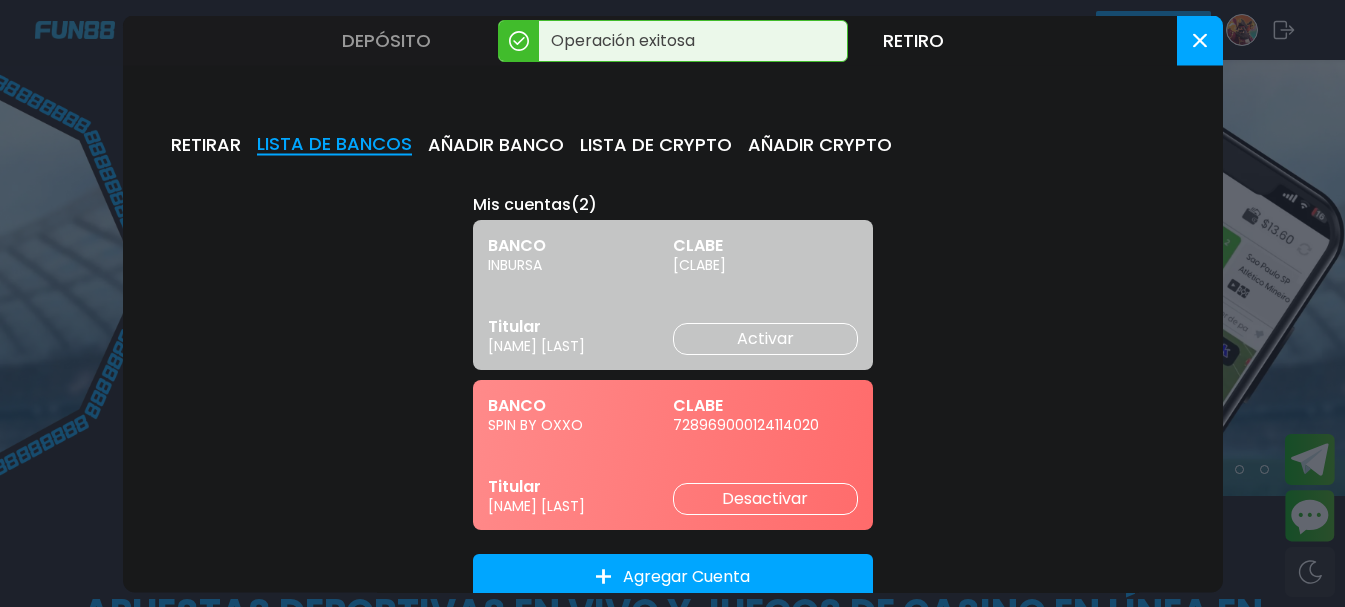 click on "RETIRAR" at bounding box center [206, 144] 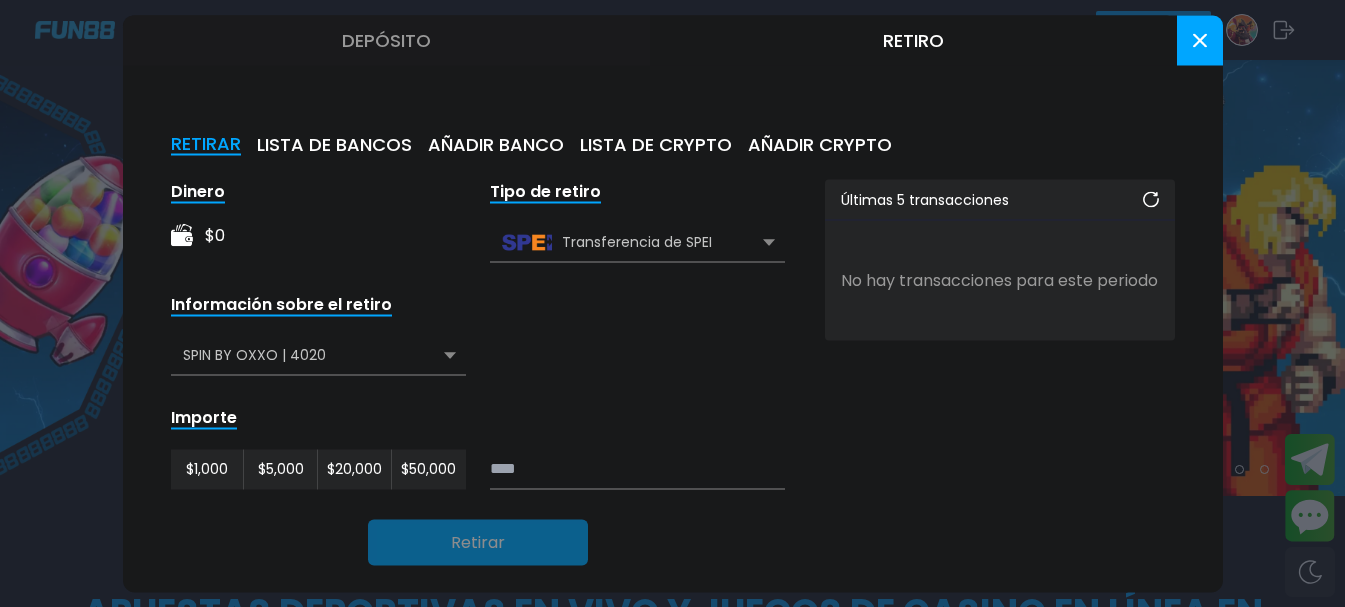 click 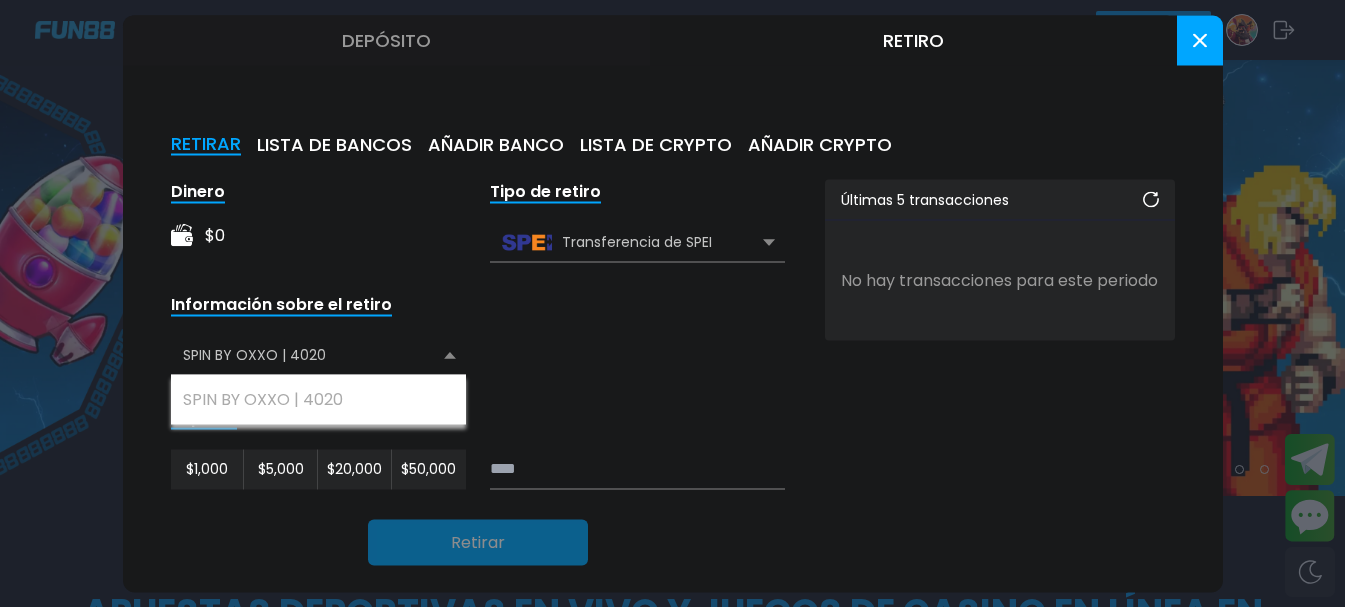 click 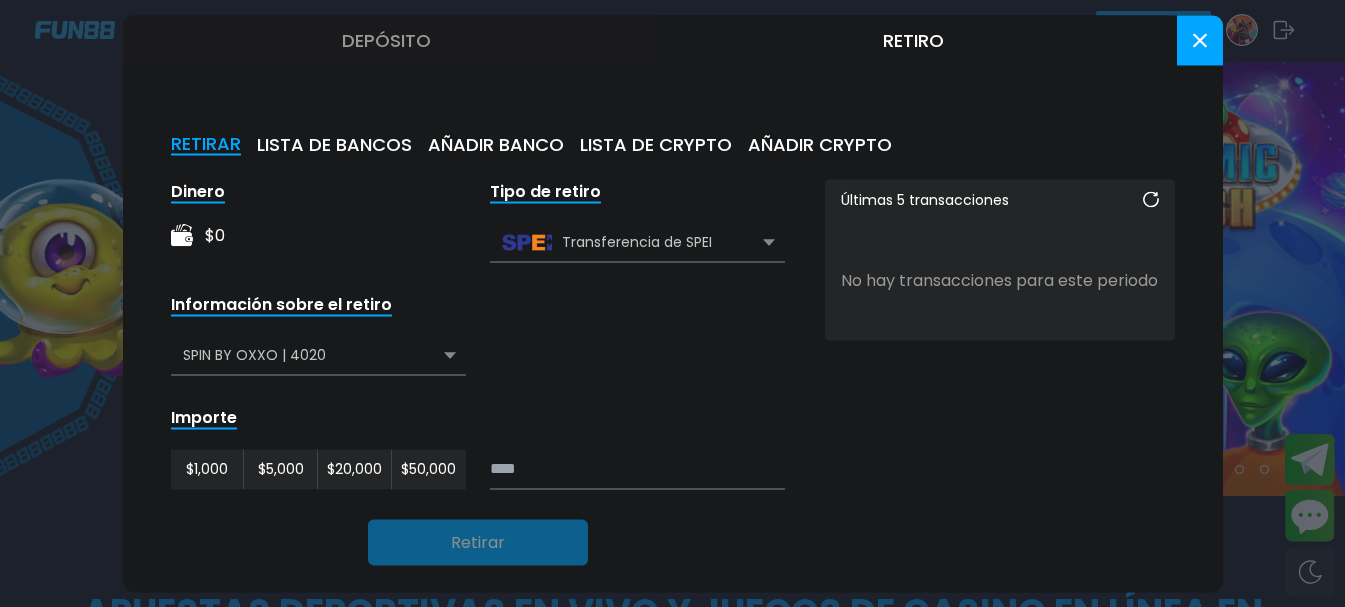click 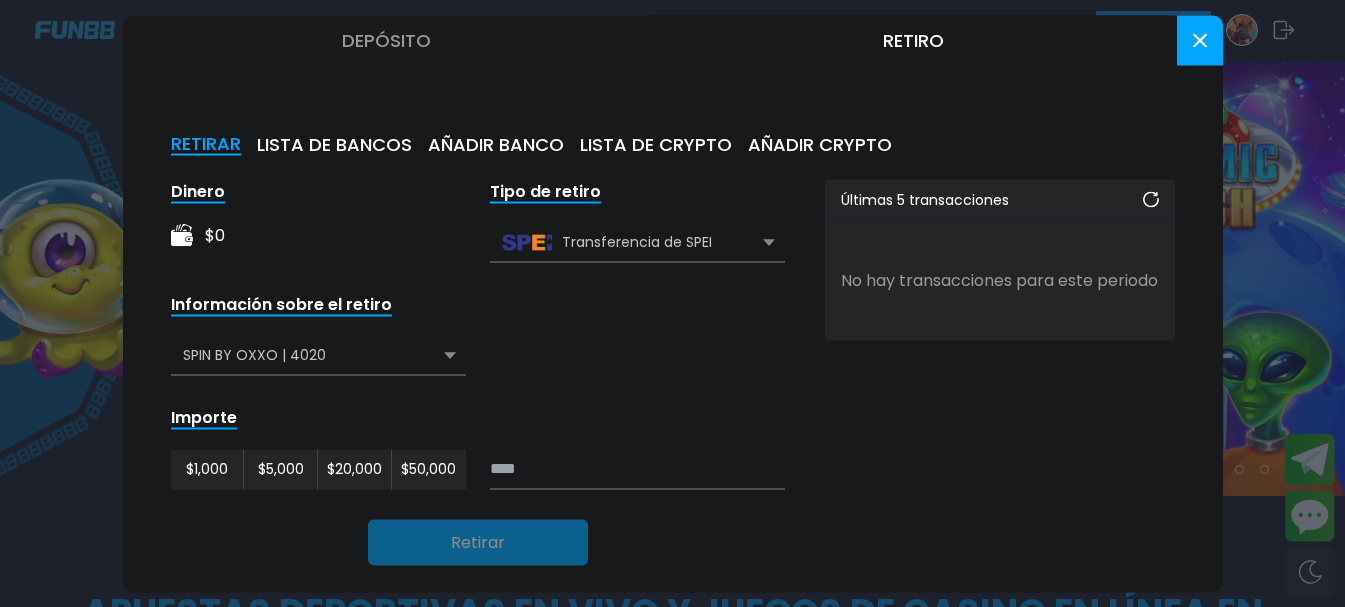click 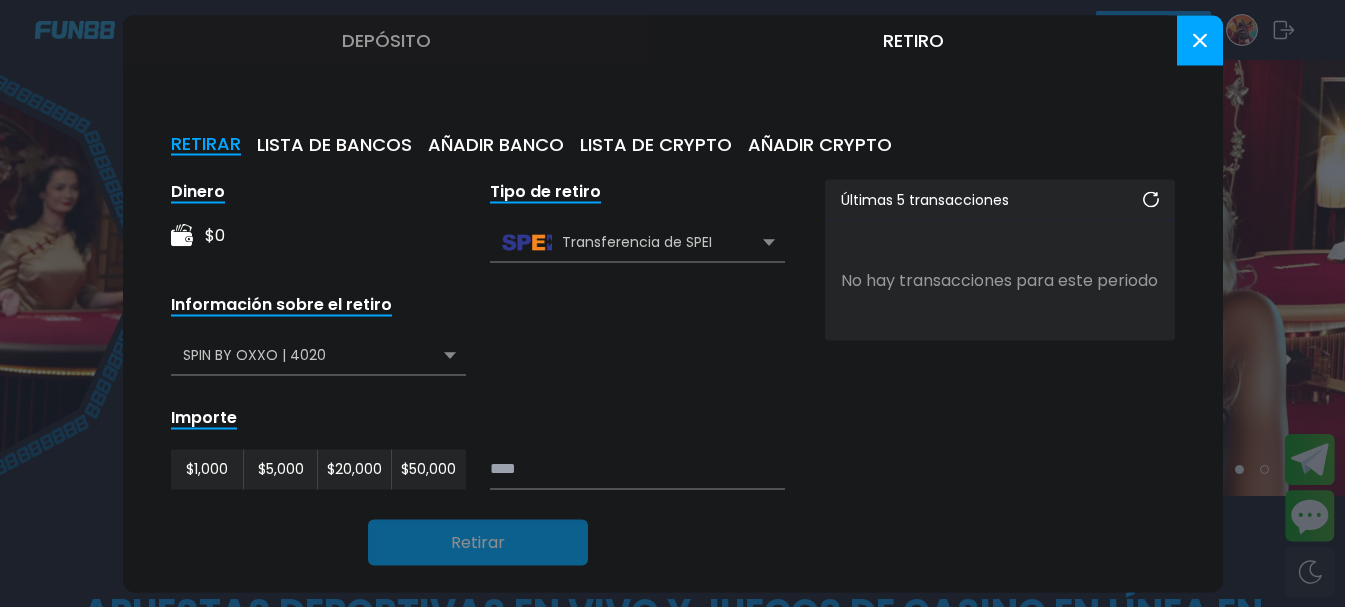click on "Depósito" at bounding box center [386, 40] 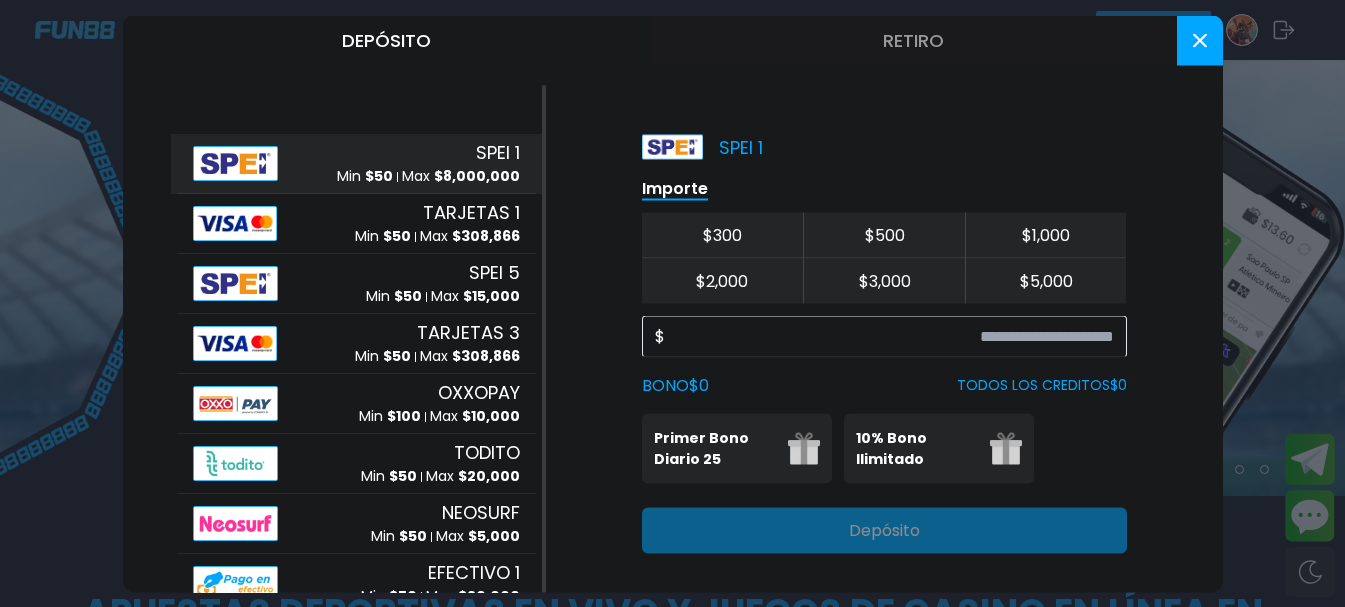 click on "SPEI 1 Min   $ 50 Max   $ 8,000,000" at bounding box center [428, 163] 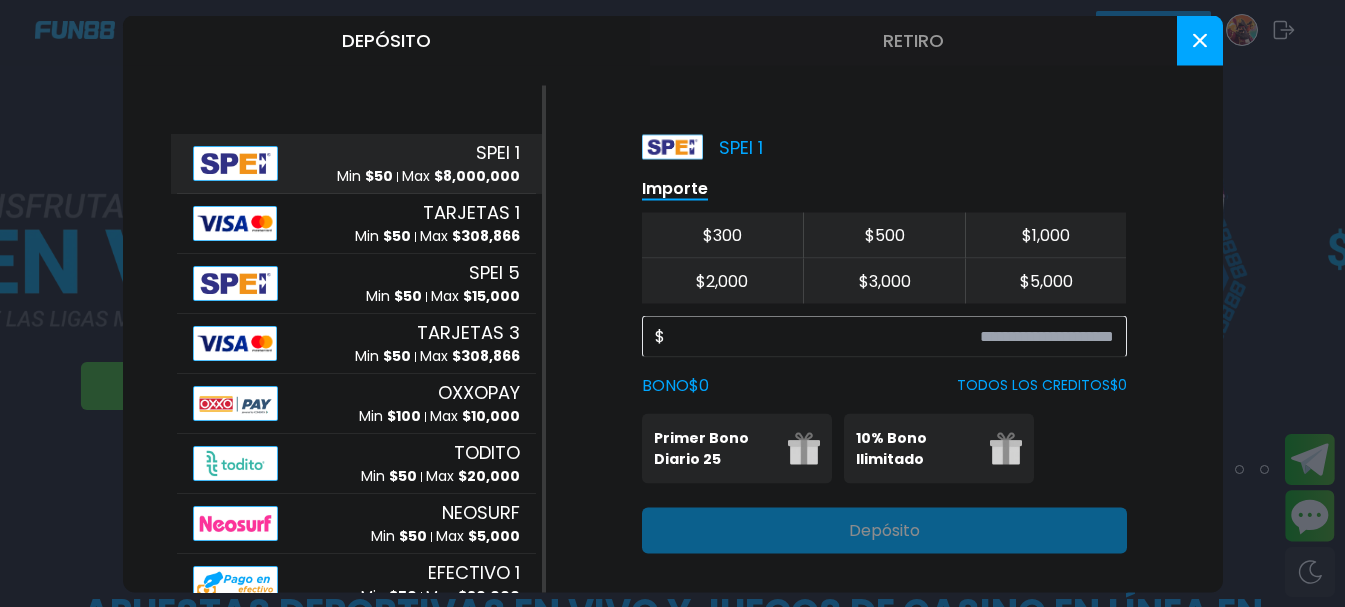click on "SPEI 1 Min   $ 50 Max   $ 8,000,000" at bounding box center (428, 163) 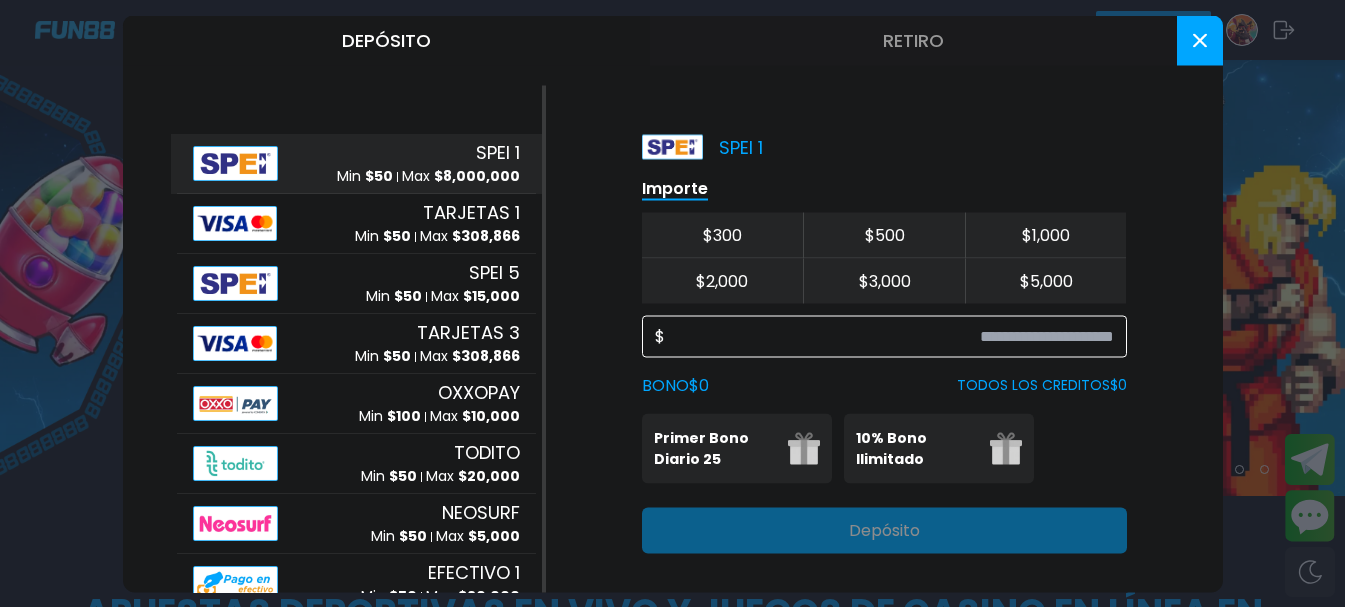 click at bounding box center [889, 336] 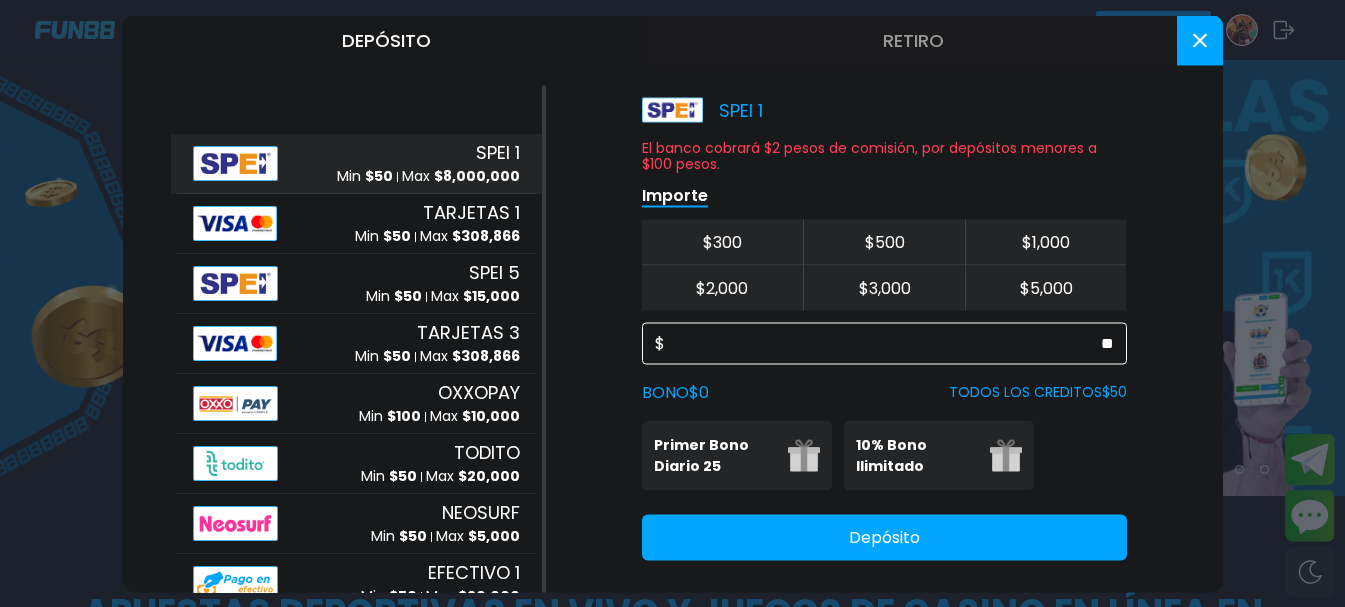 scroll, scrollTop: 53, scrollLeft: 0, axis: vertical 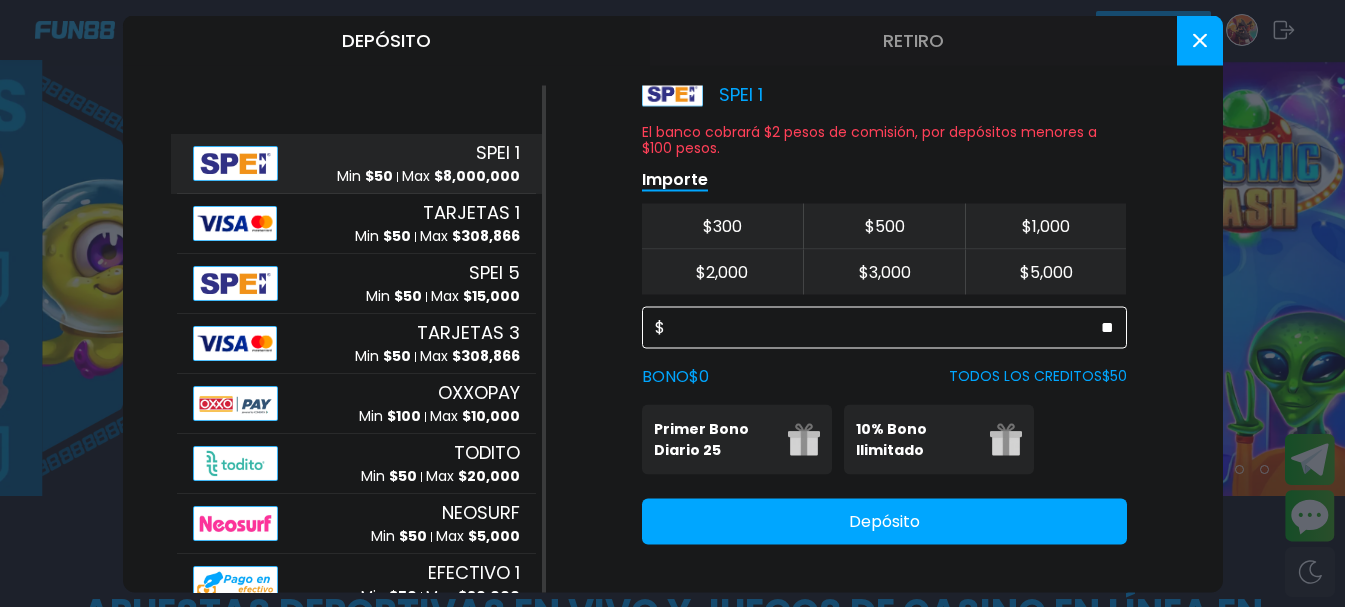 type on "**" 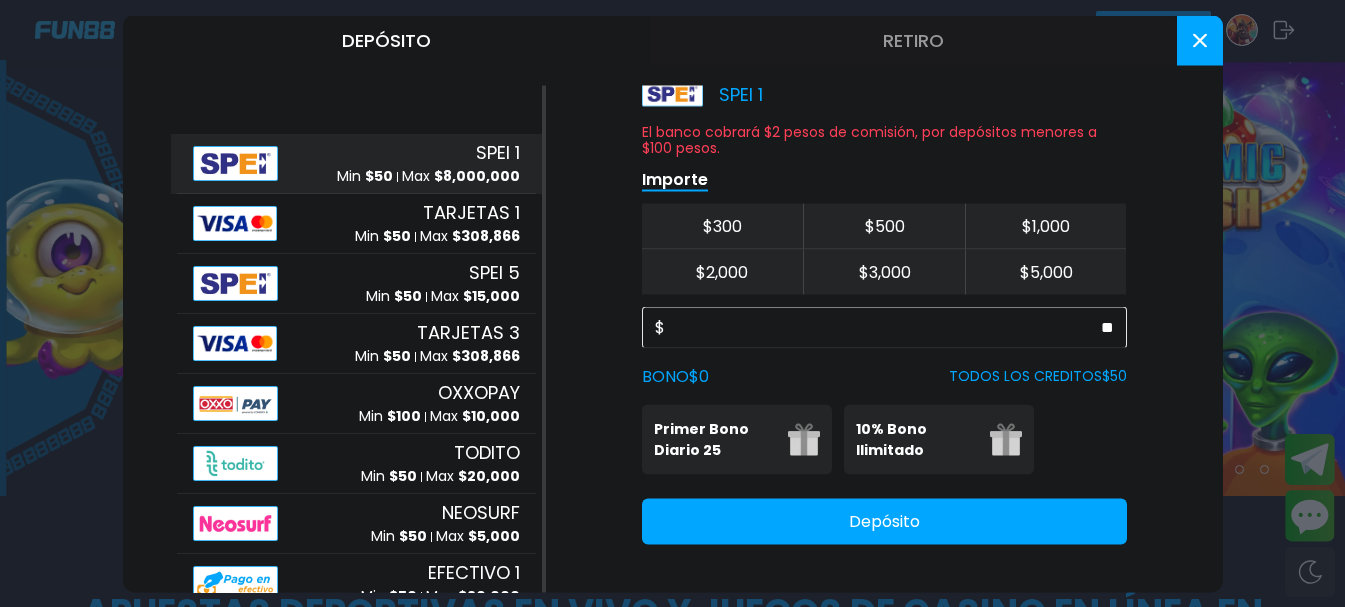click on "Depósito" at bounding box center (884, 521) 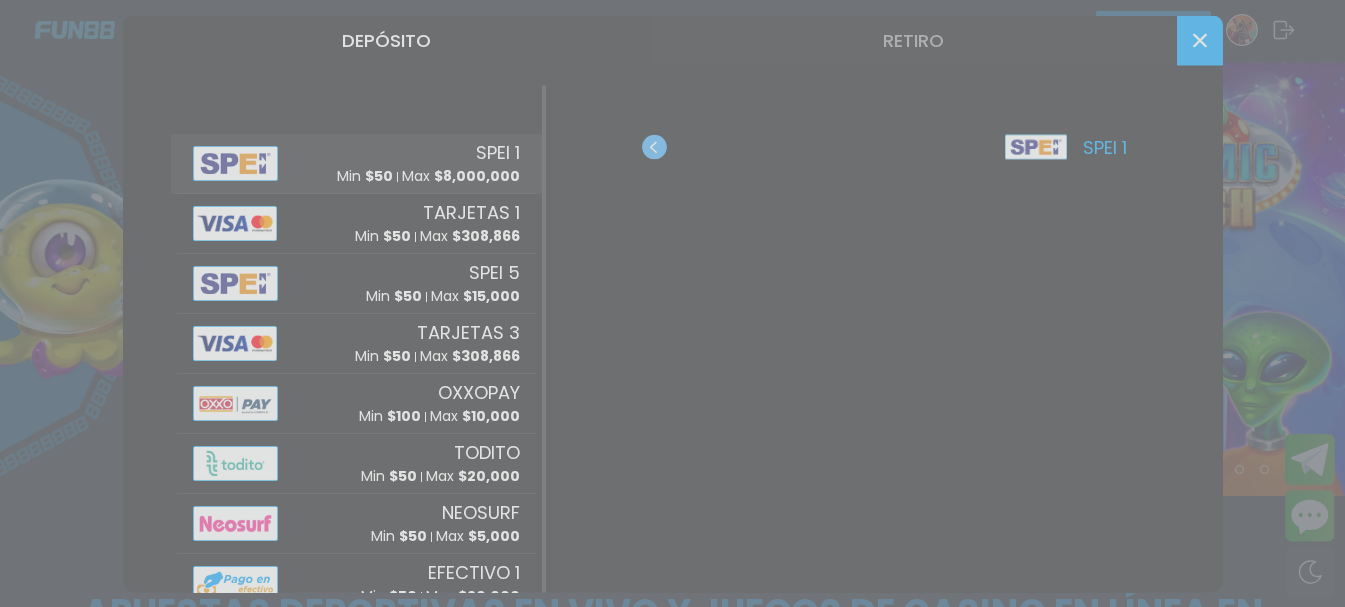 scroll, scrollTop: 0, scrollLeft: 0, axis: both 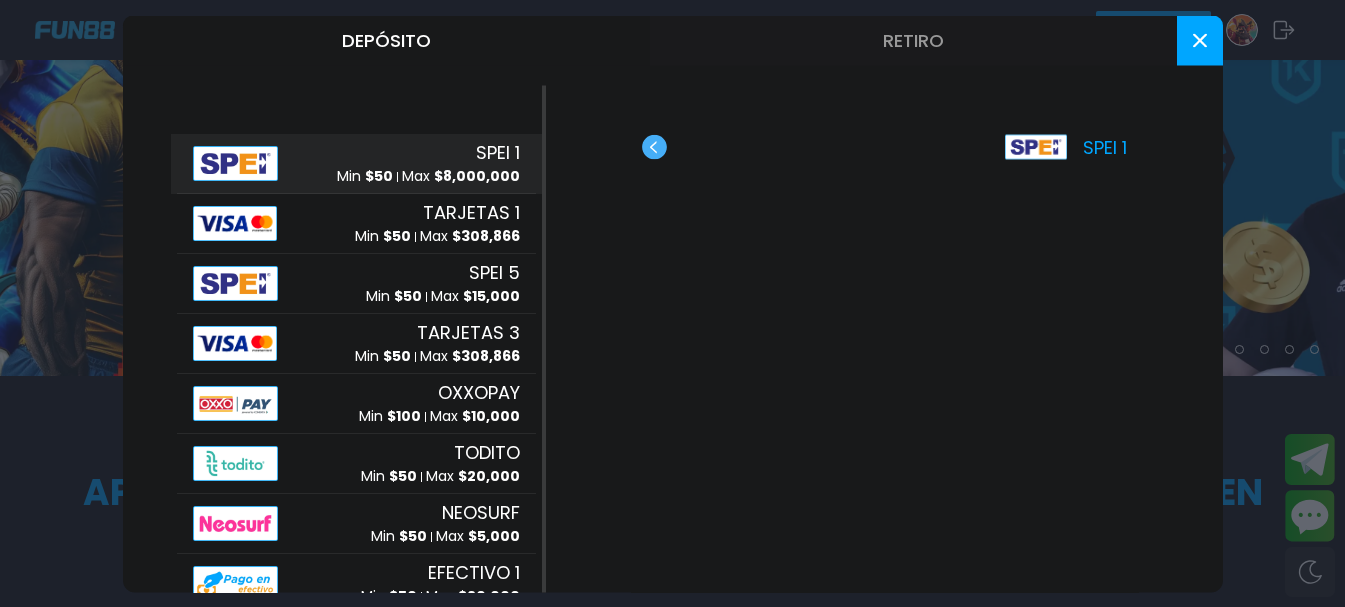 click 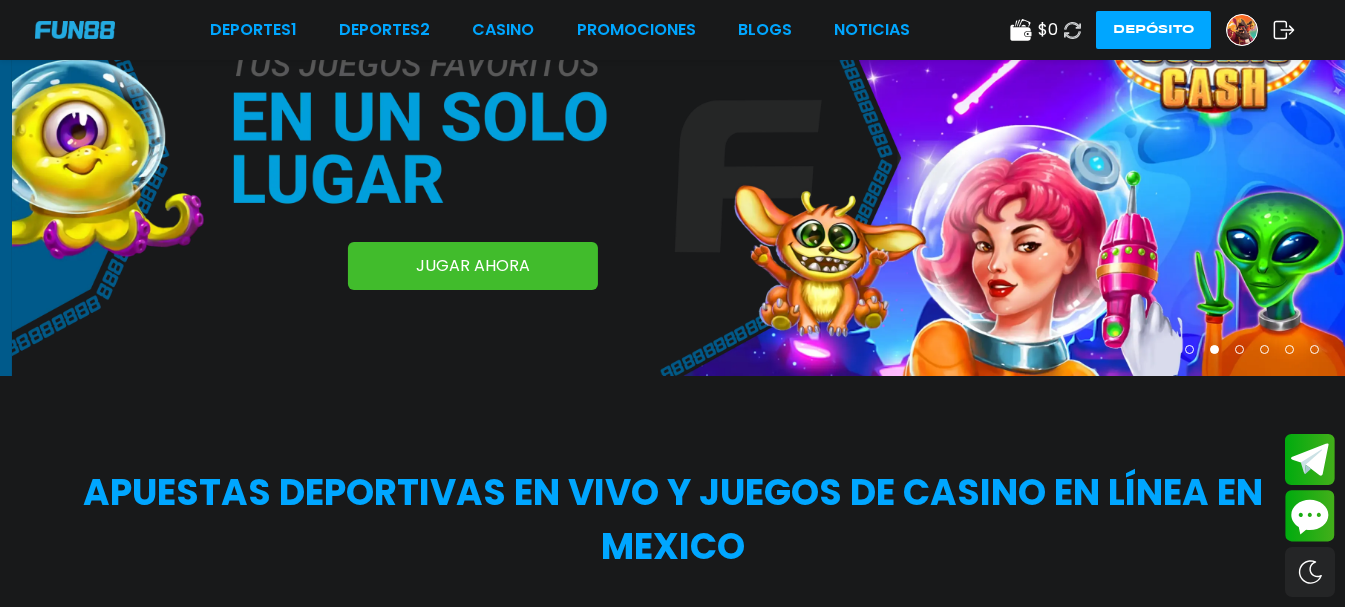 click 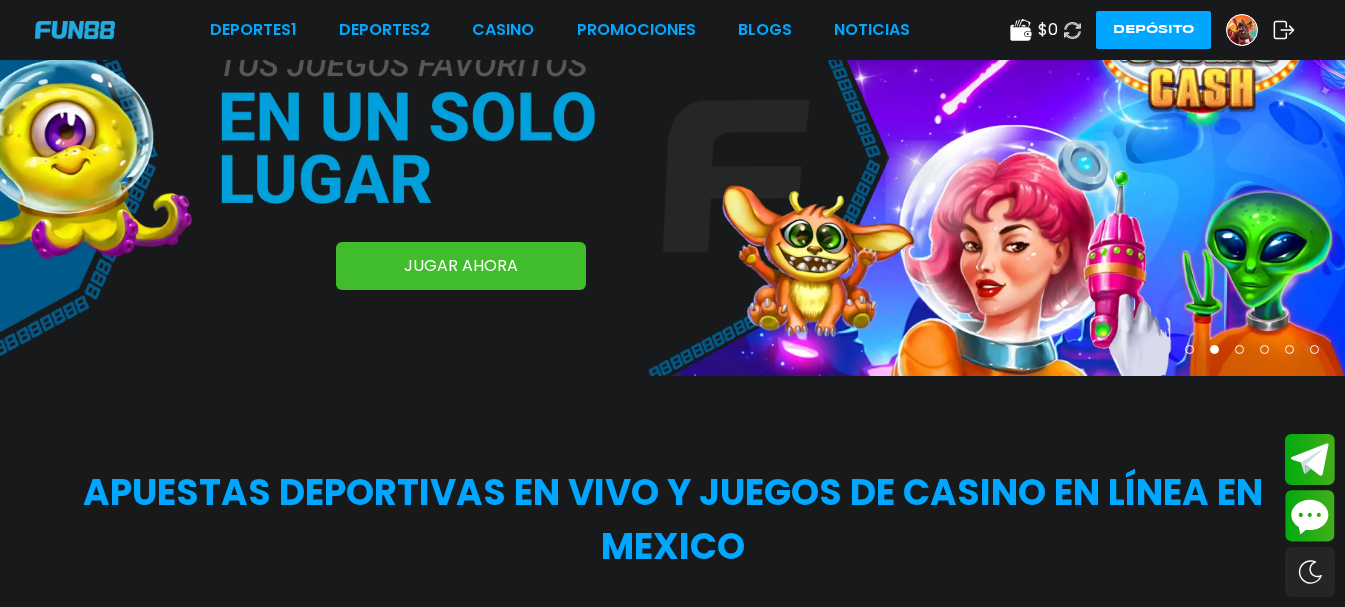 click 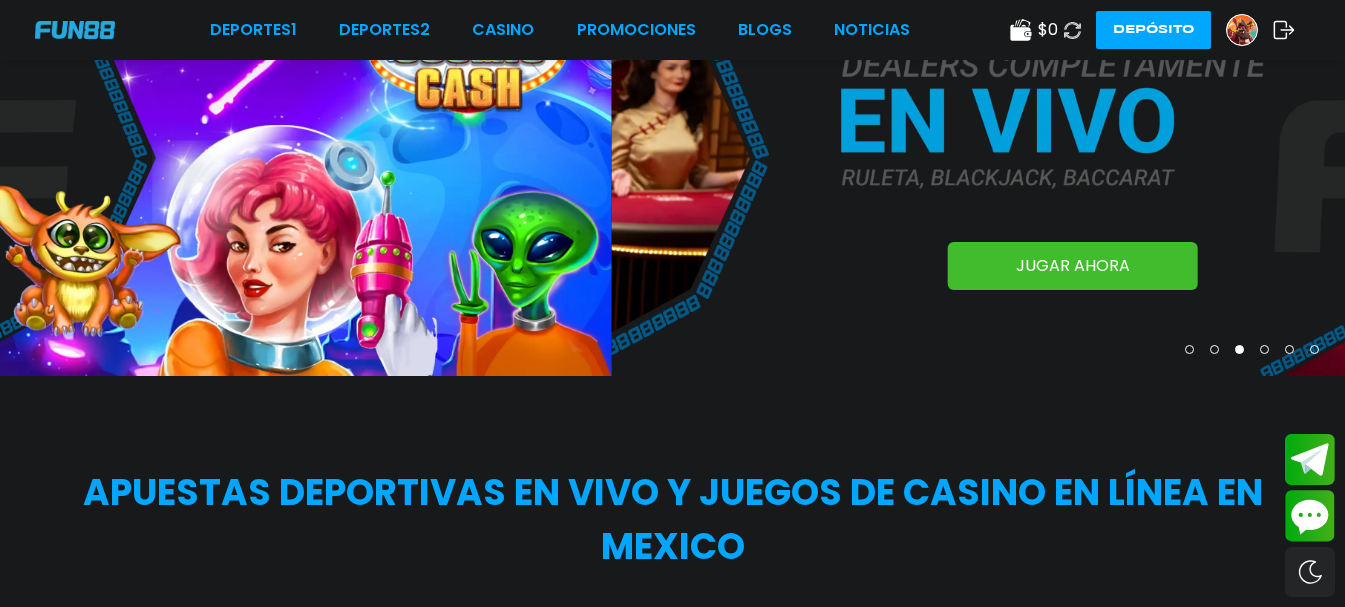click 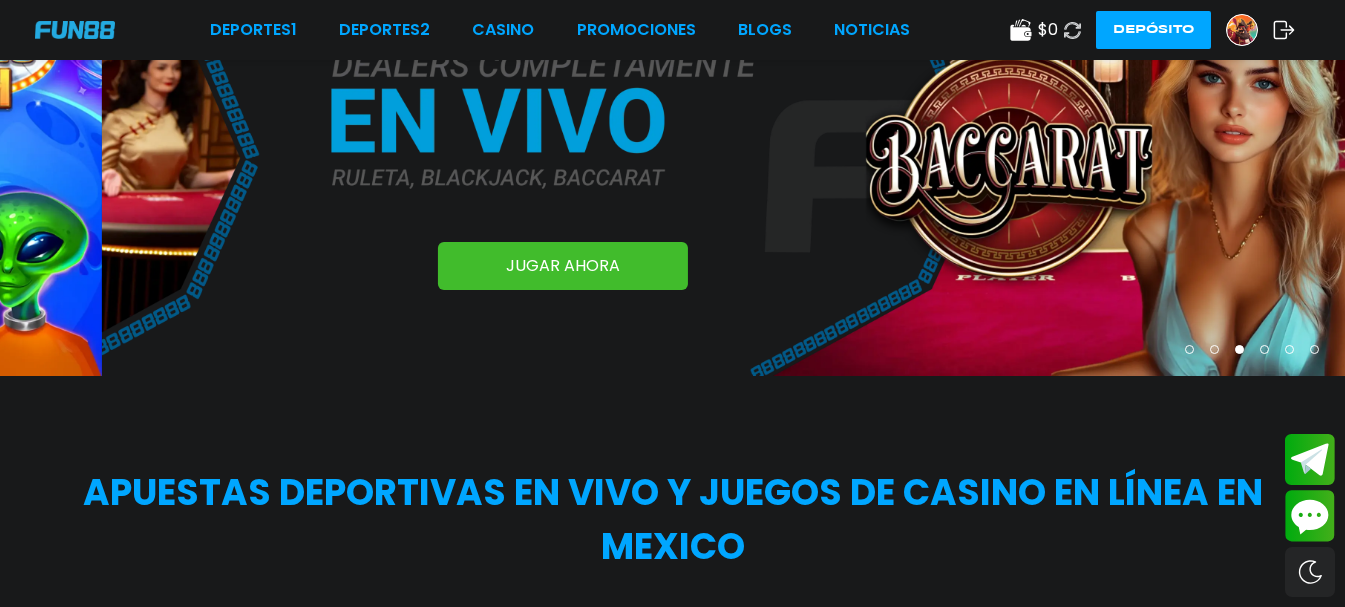 click 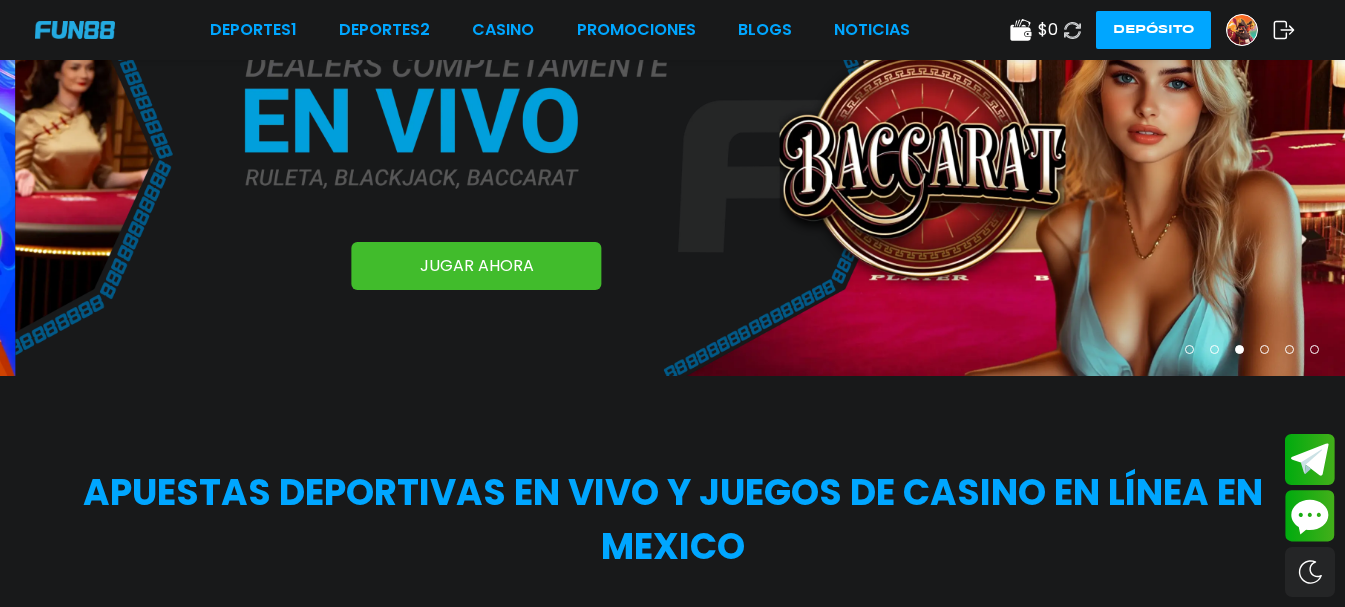 click 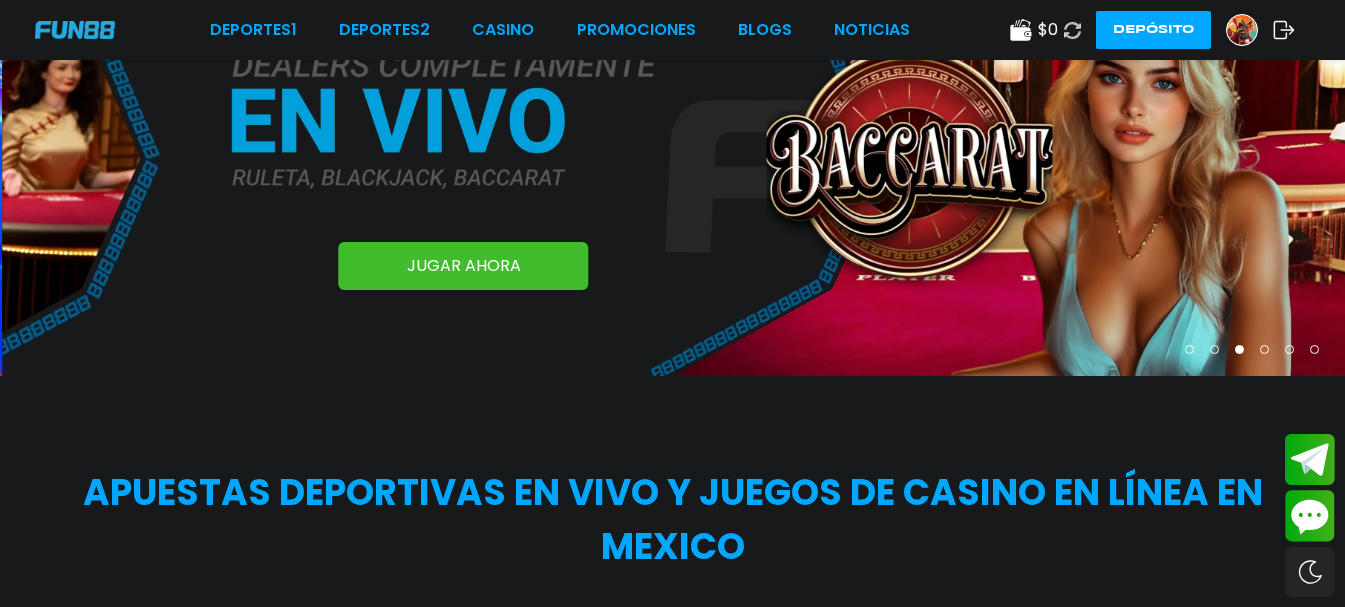 click 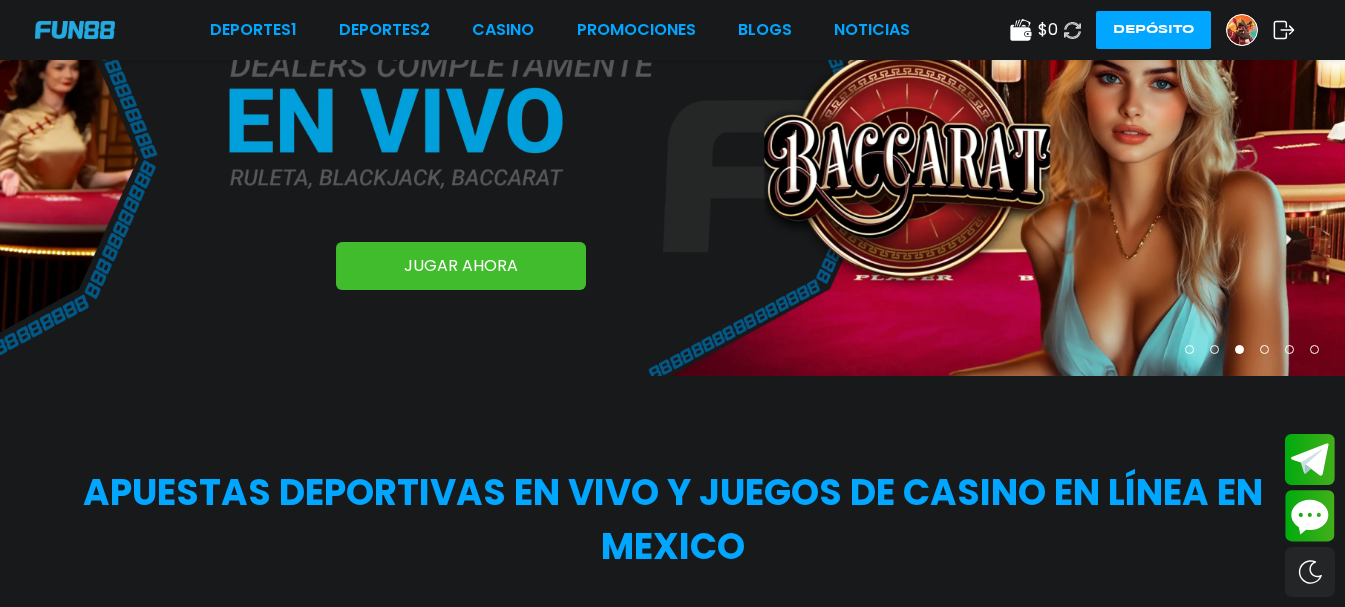 click 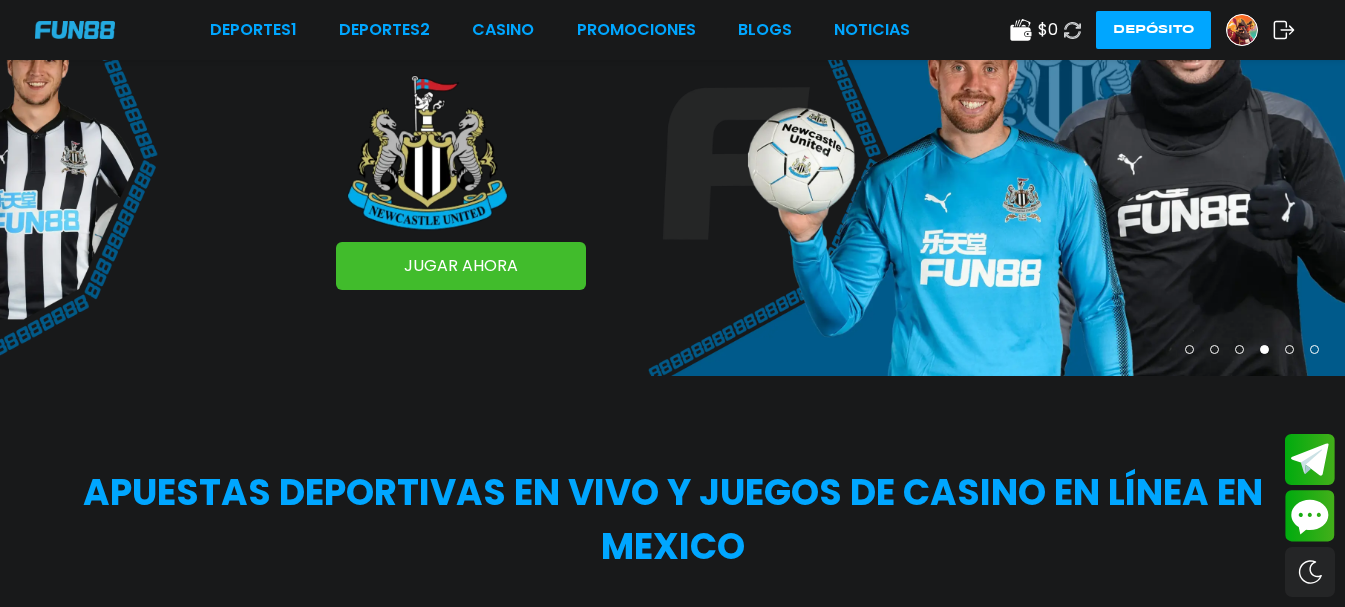 click 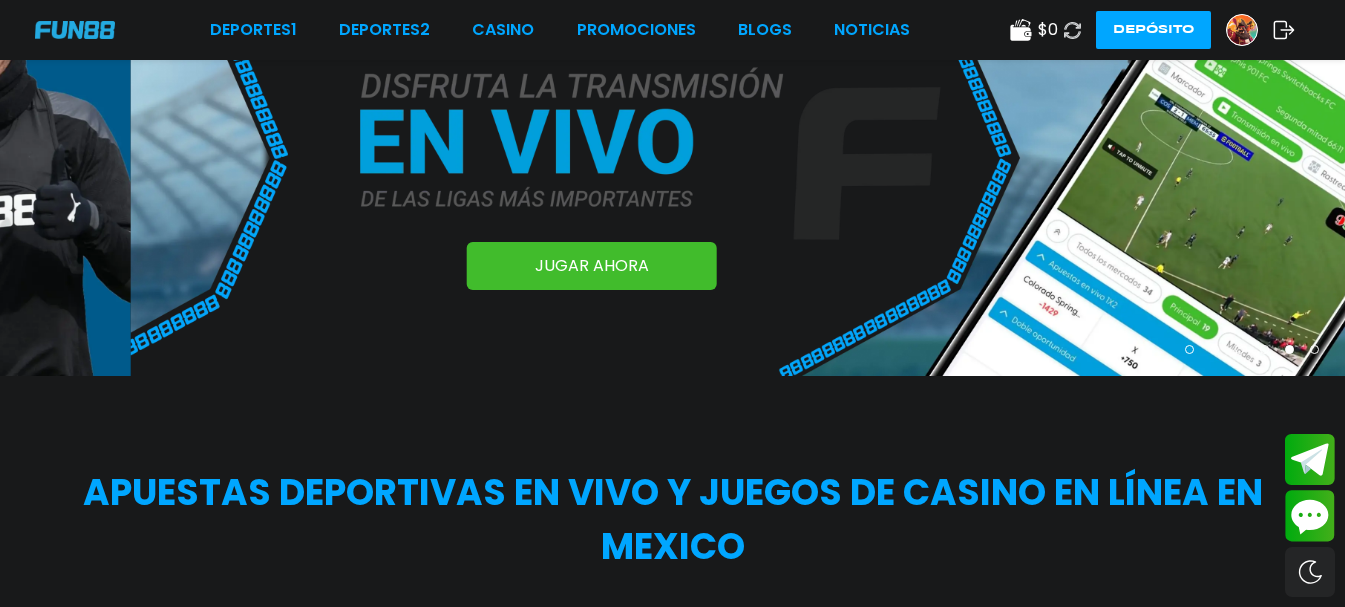 click 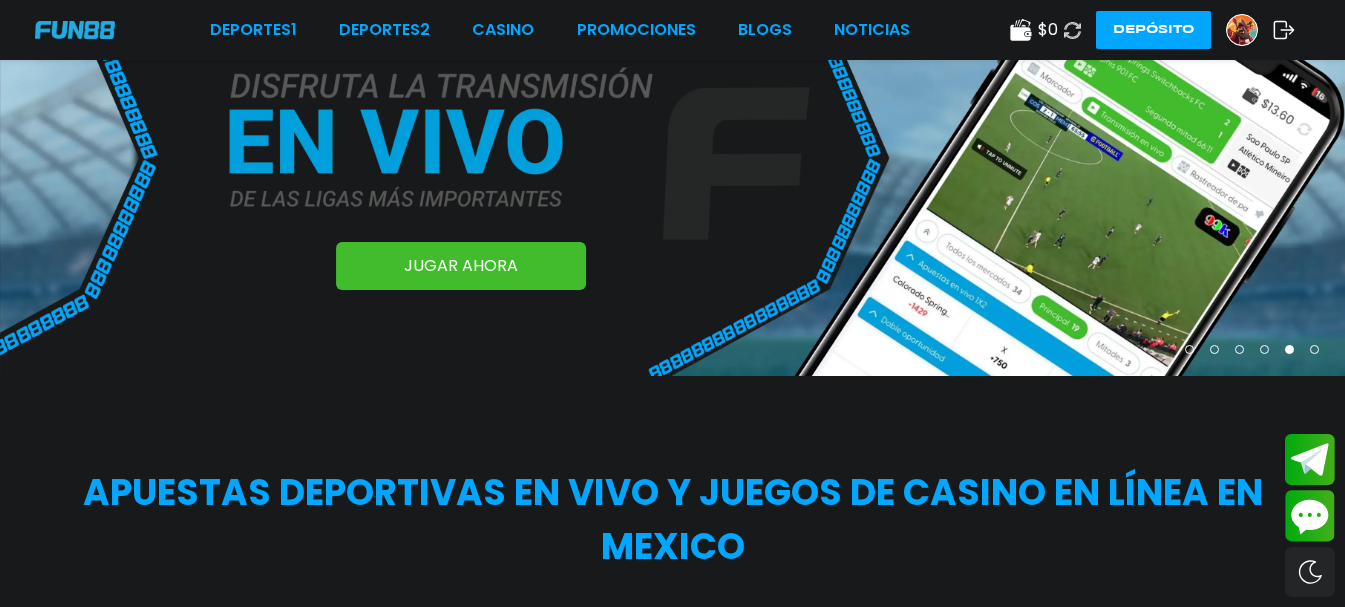 click 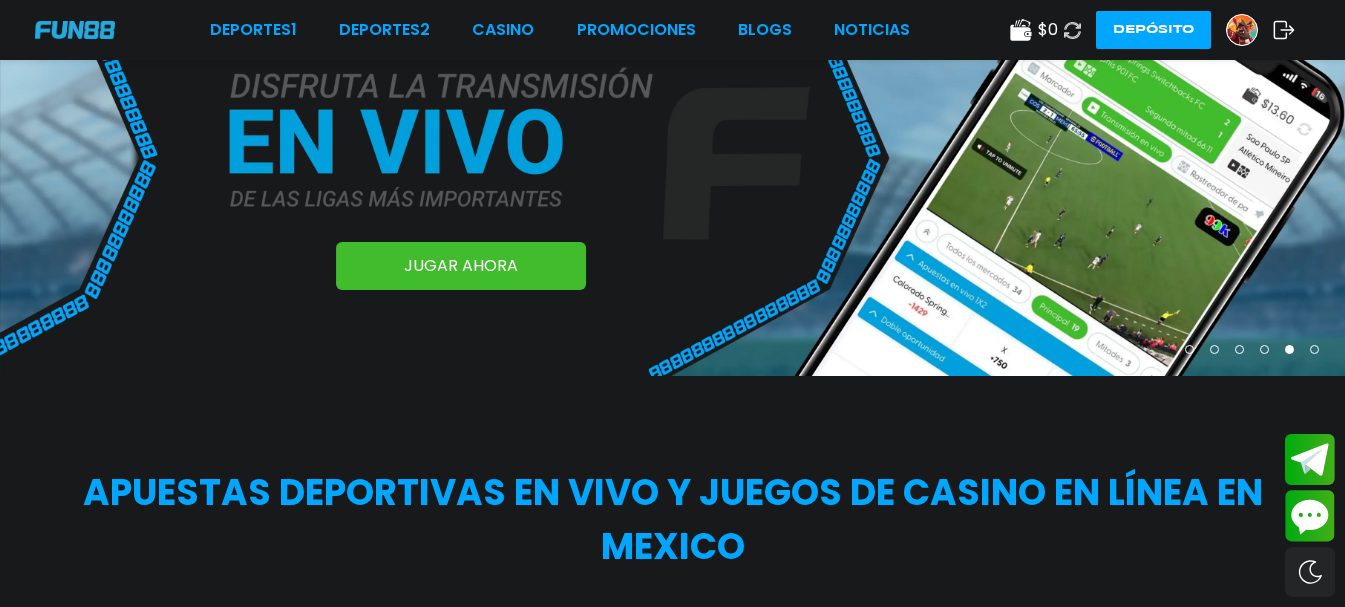 click 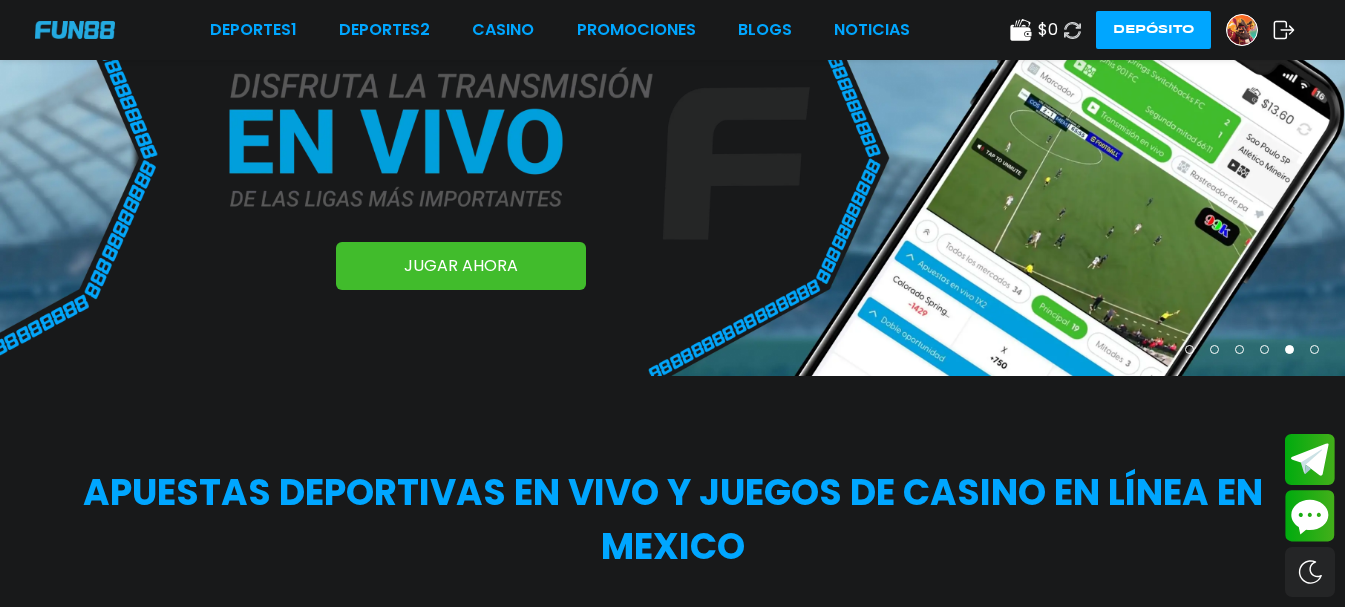 click 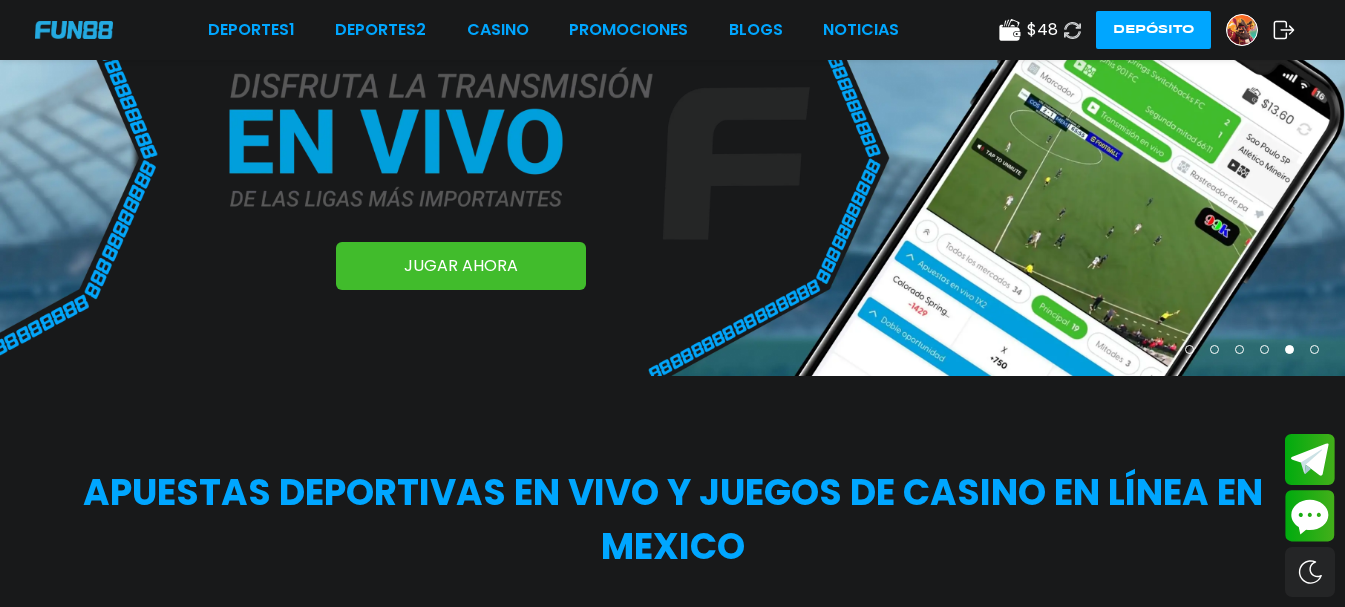 click 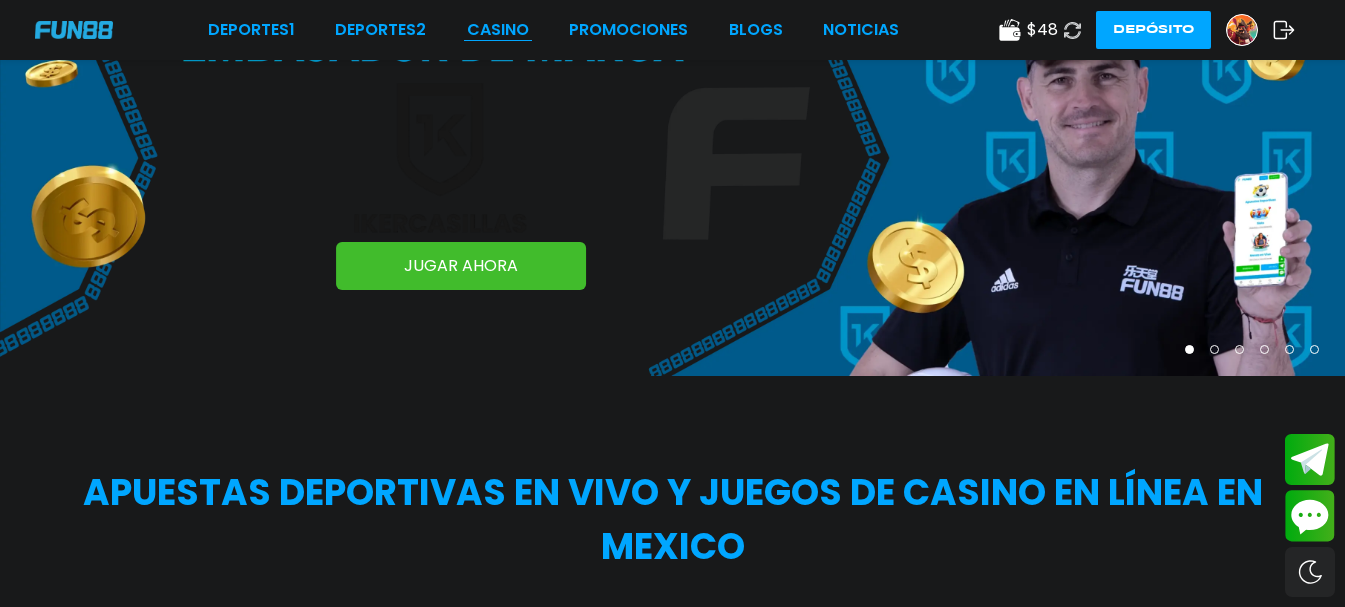 click on "CASINO" at bounding box center [498, 30] 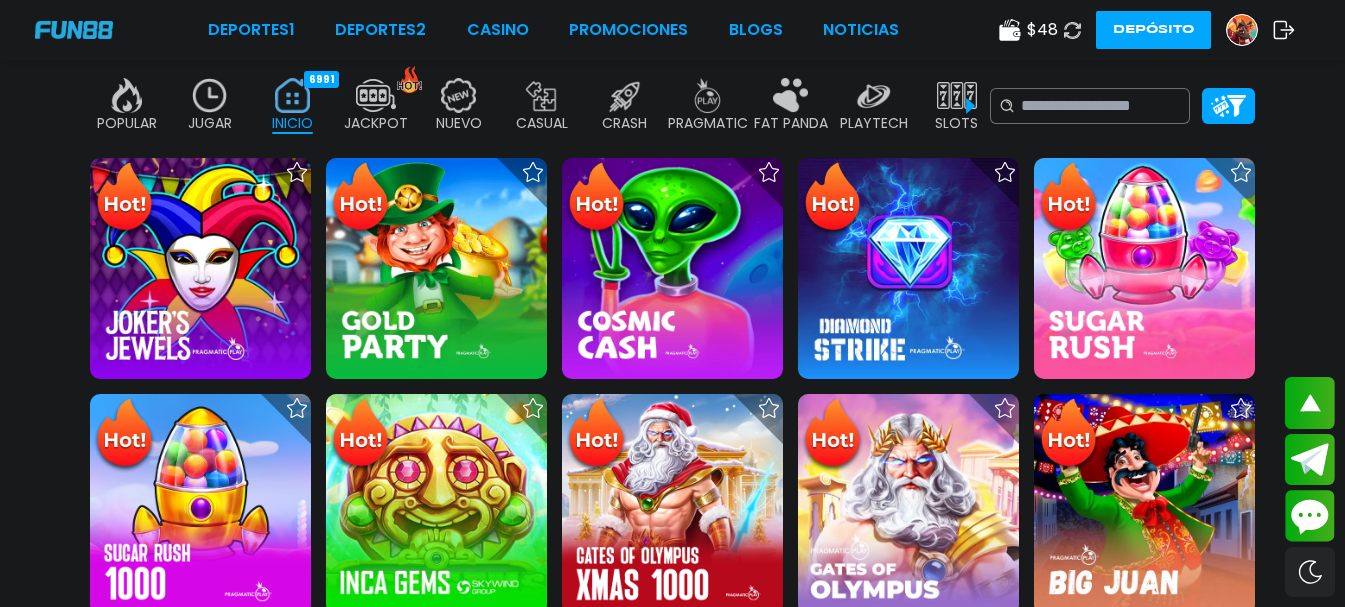 scroll, scrollTop: 600, scrollLeft: 0, axis: vertical 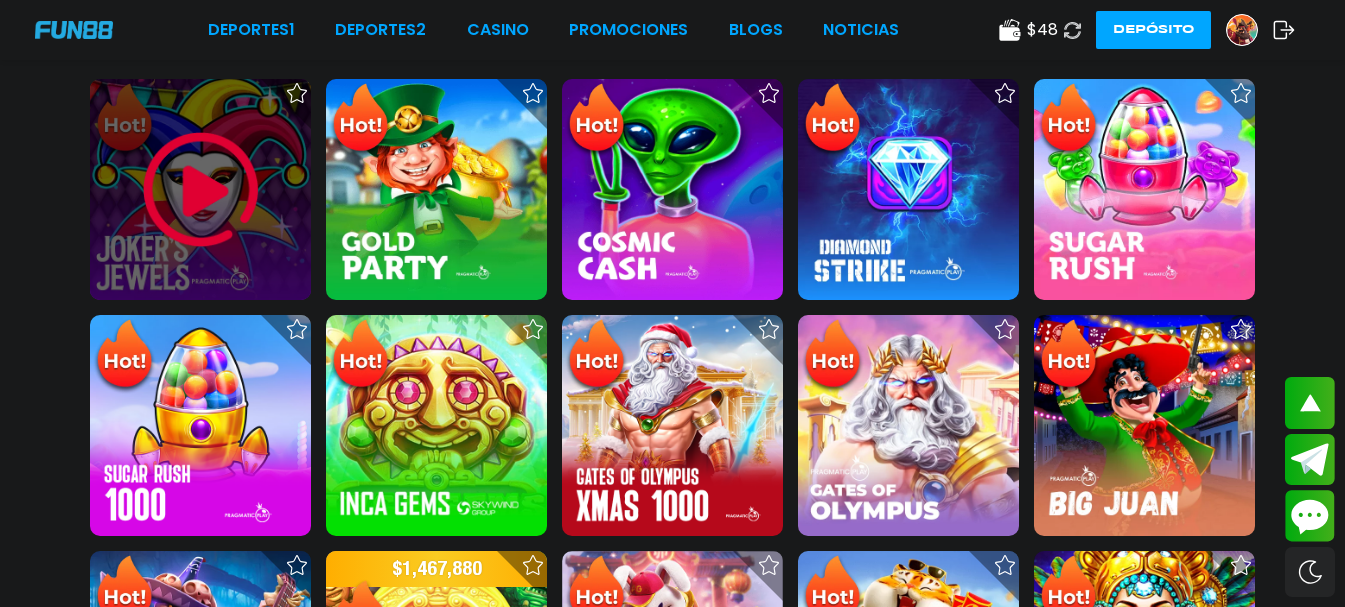 click 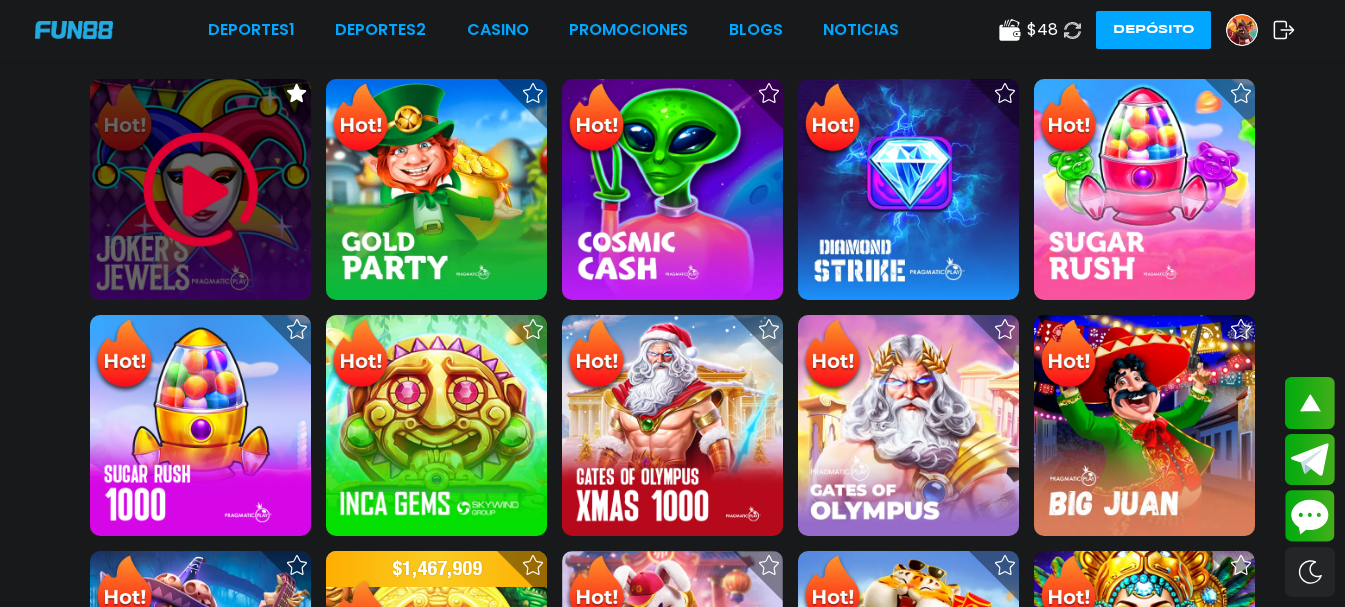 click at bounding box center [201, 190] 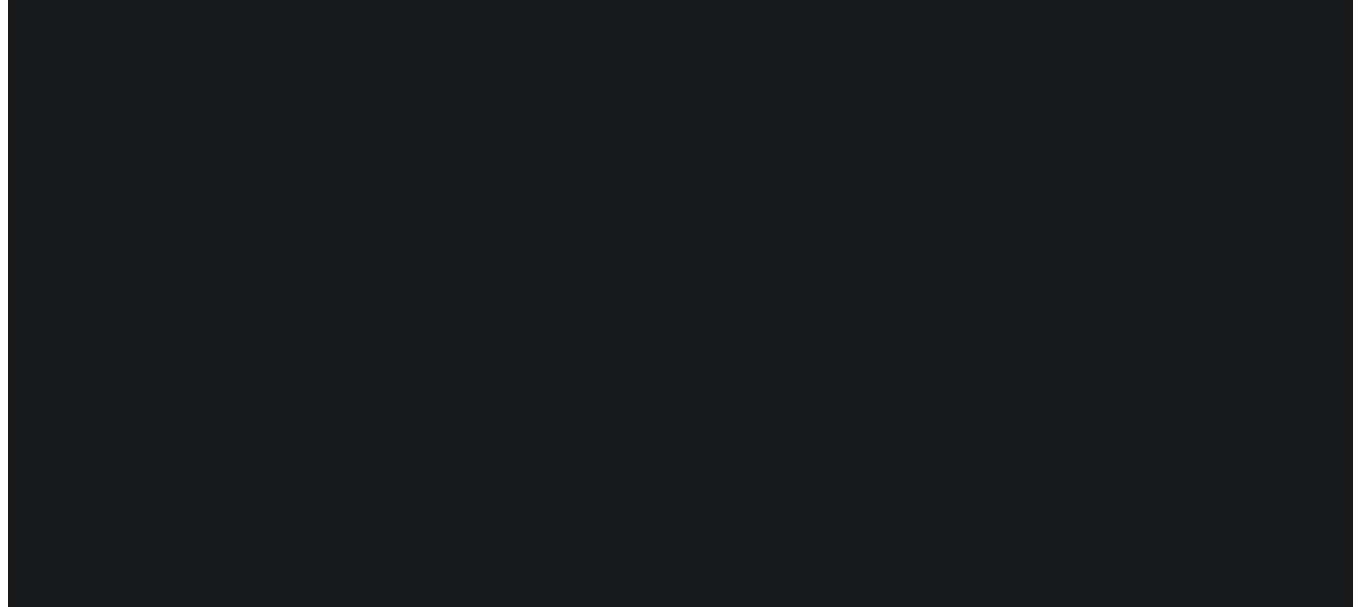 scroll, scrollTop: 0, scrollLeft: 0, axis: both 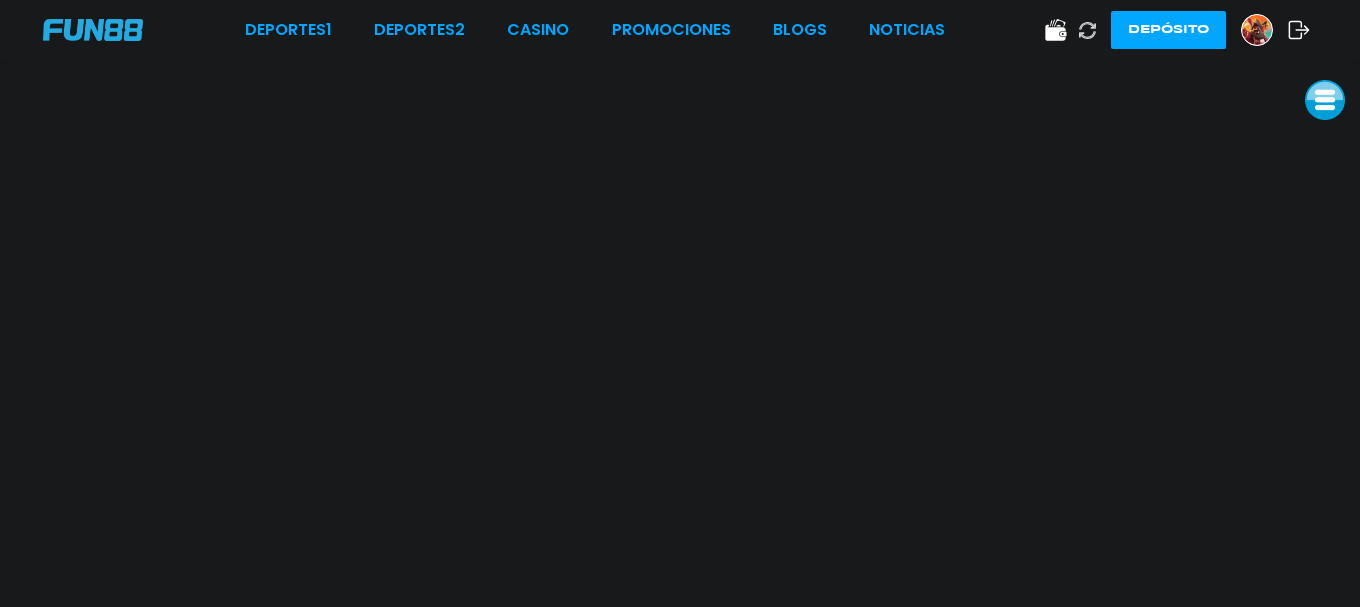 click 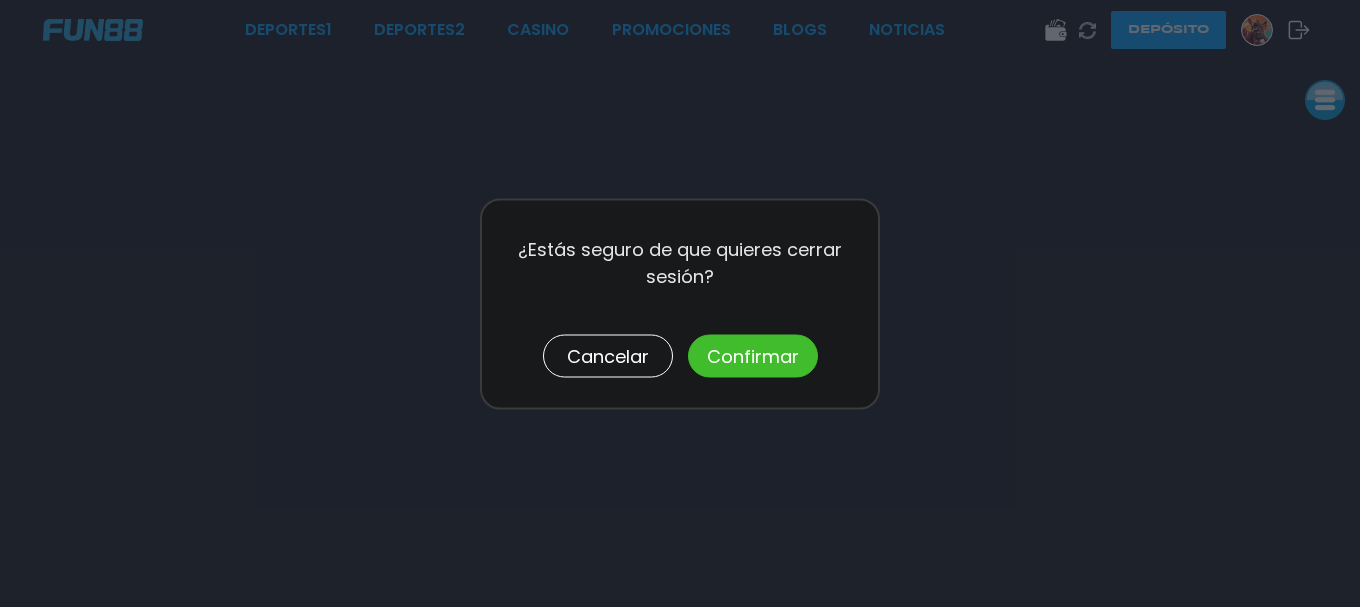 click on "Confirmar" at bounding box center [753, 355] 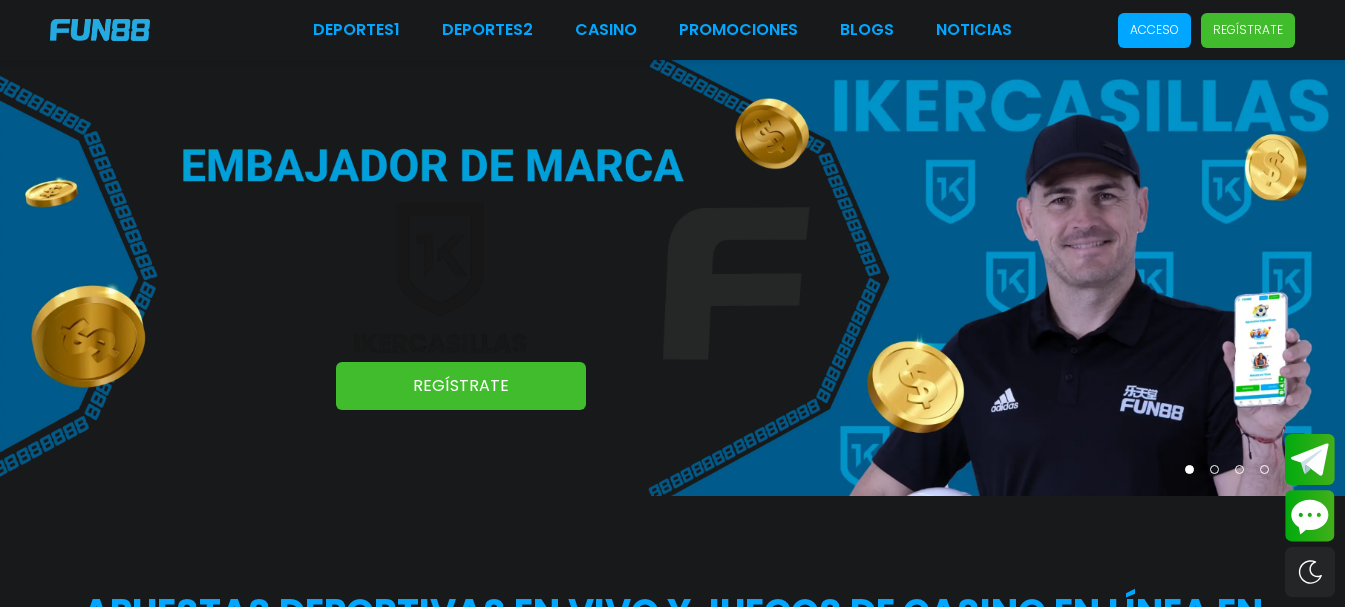 scroll, scrollTop: 0, scrollLeft: 0, axis: both 